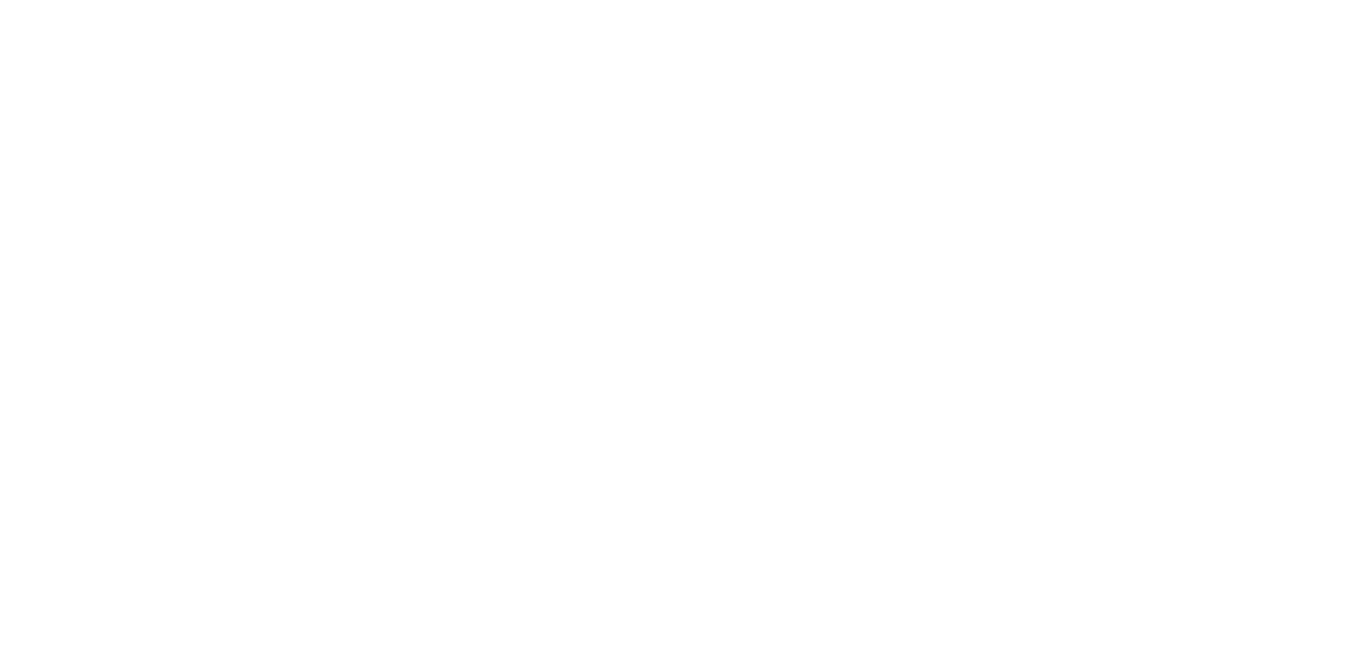 scroll, scrollTop: 0, scrollLeft: 0, axis: both 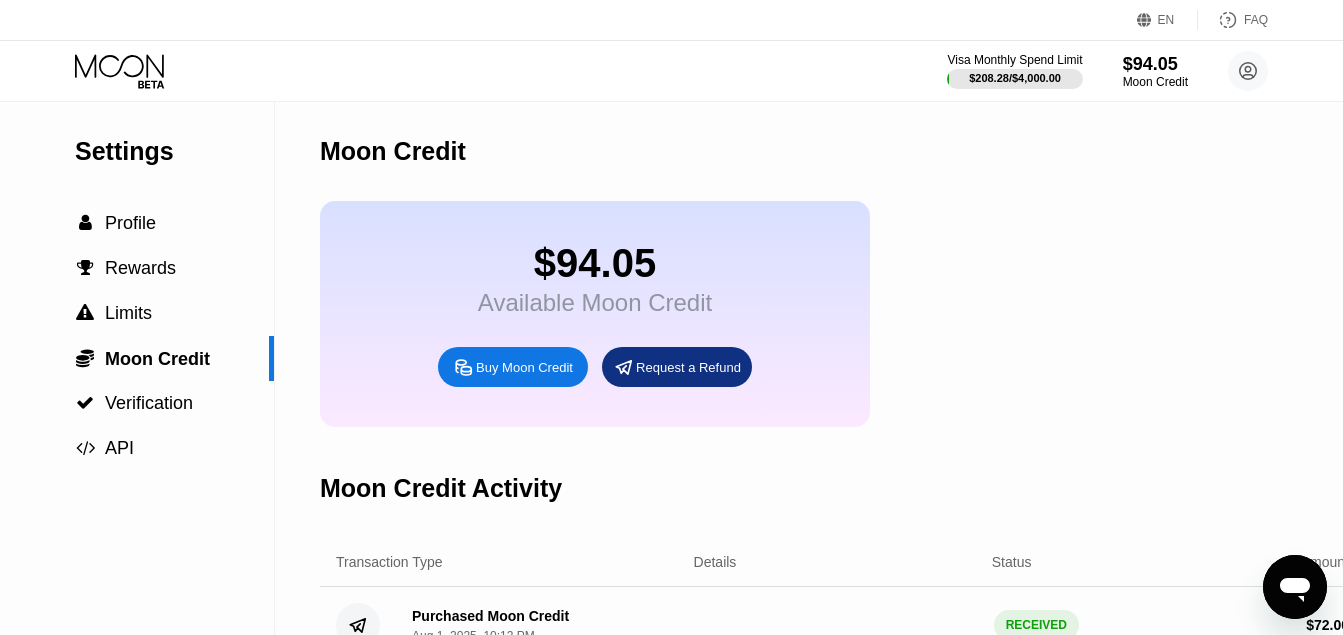 click on "Buy Moon Credit" at bounding box center (513, 367) 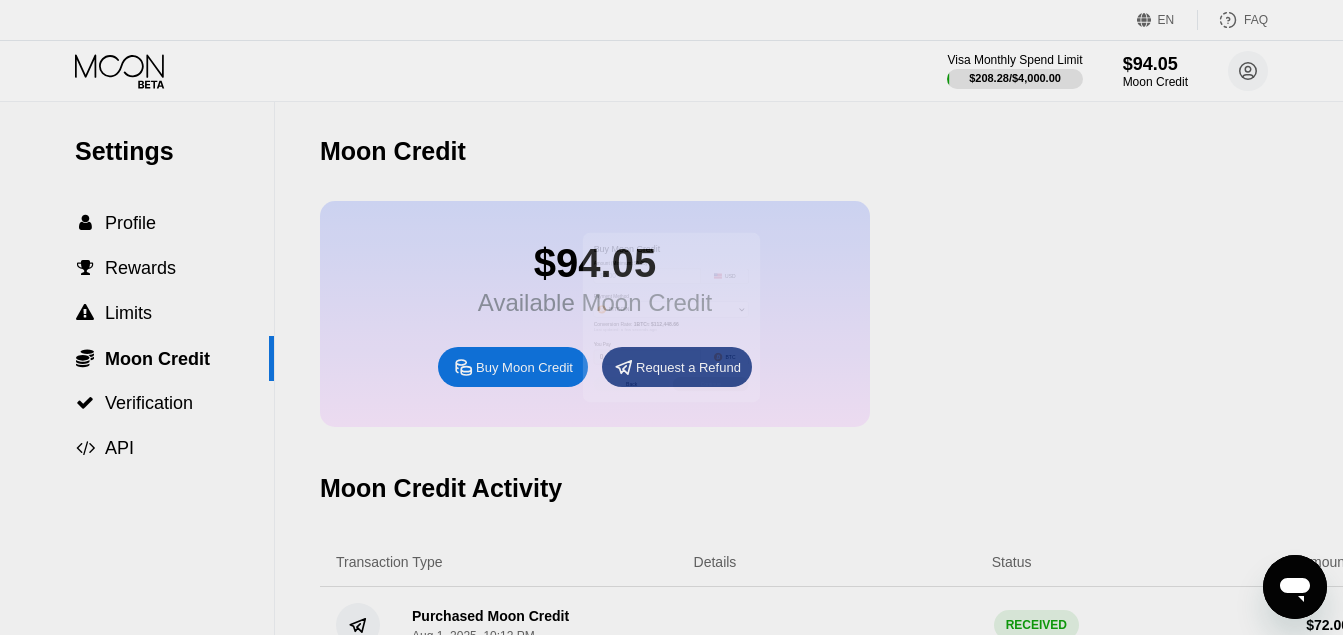 type on "0" 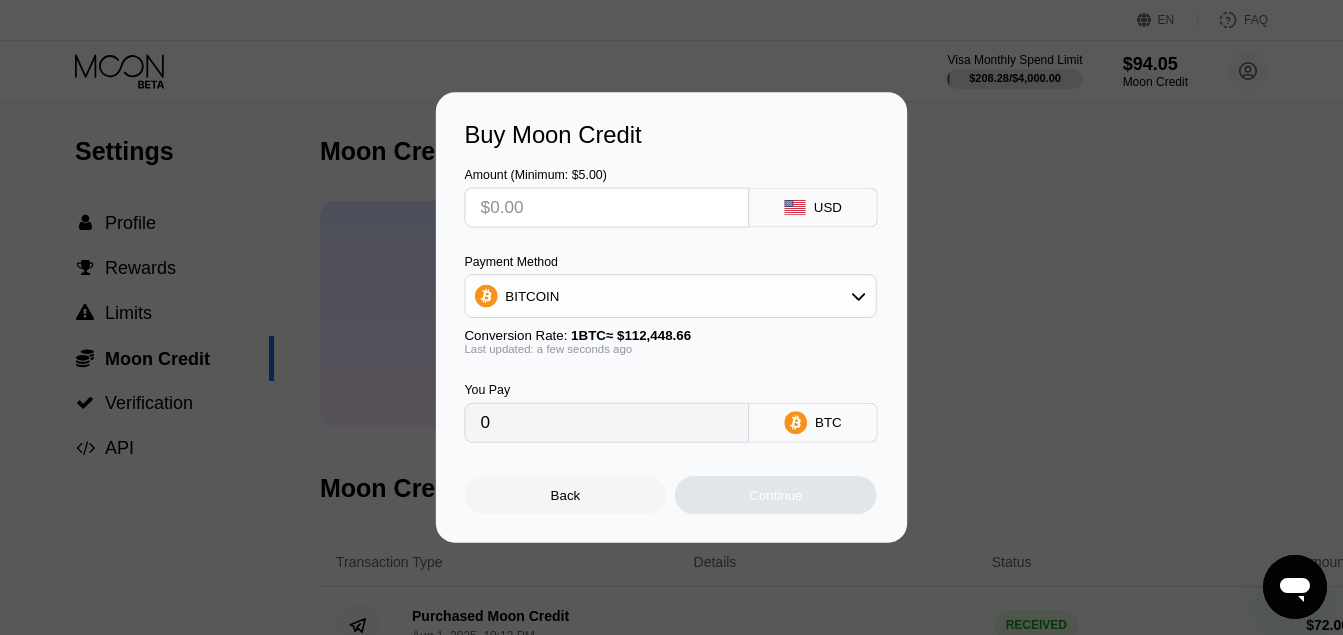 click on "You Pay 0 BTC" at bounding box center [671, 399] 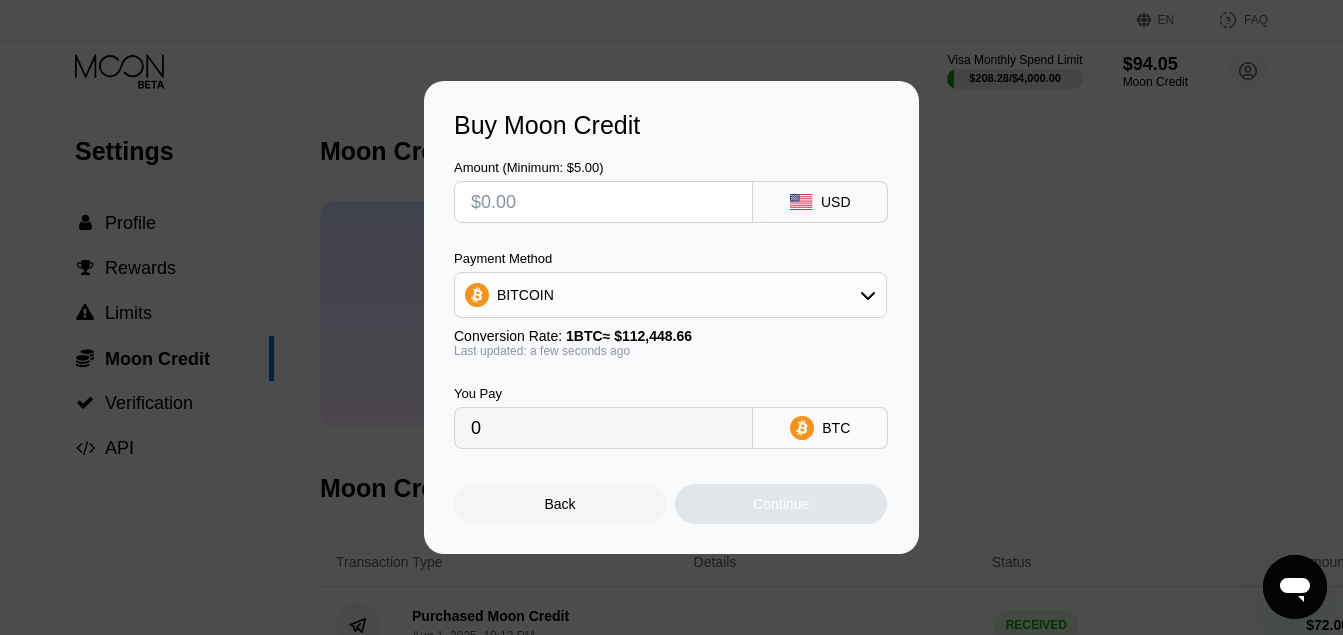 click at bounding box center [603, 202] 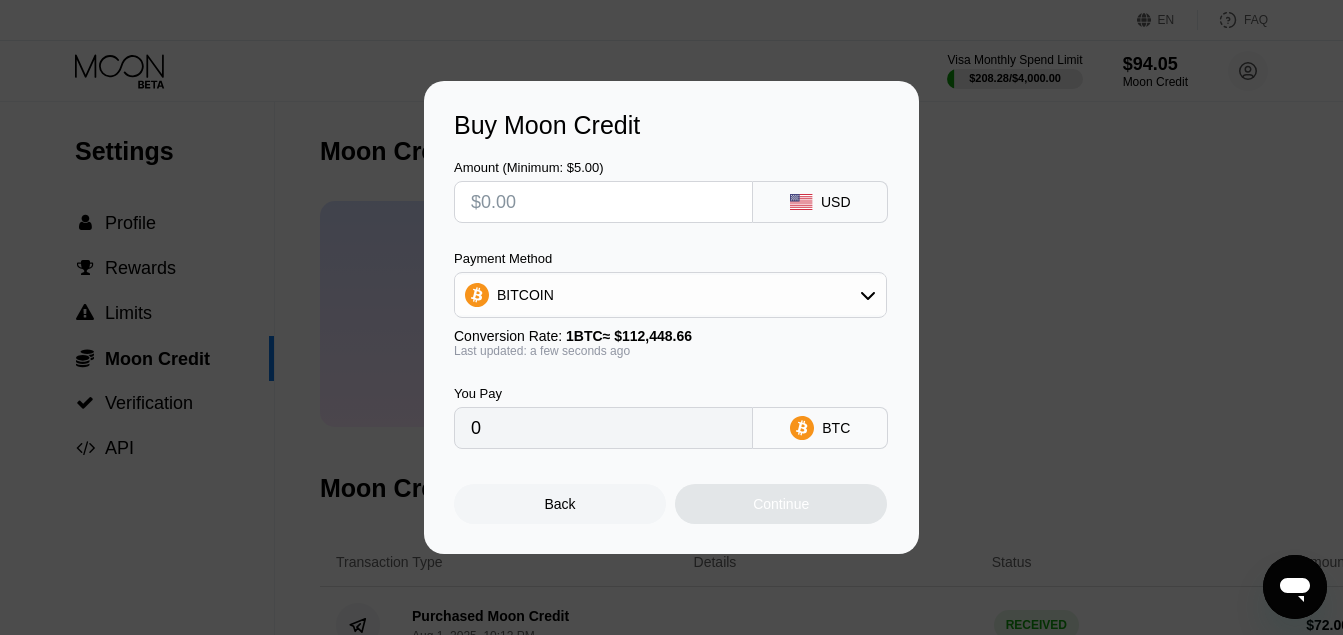 type on "$1" 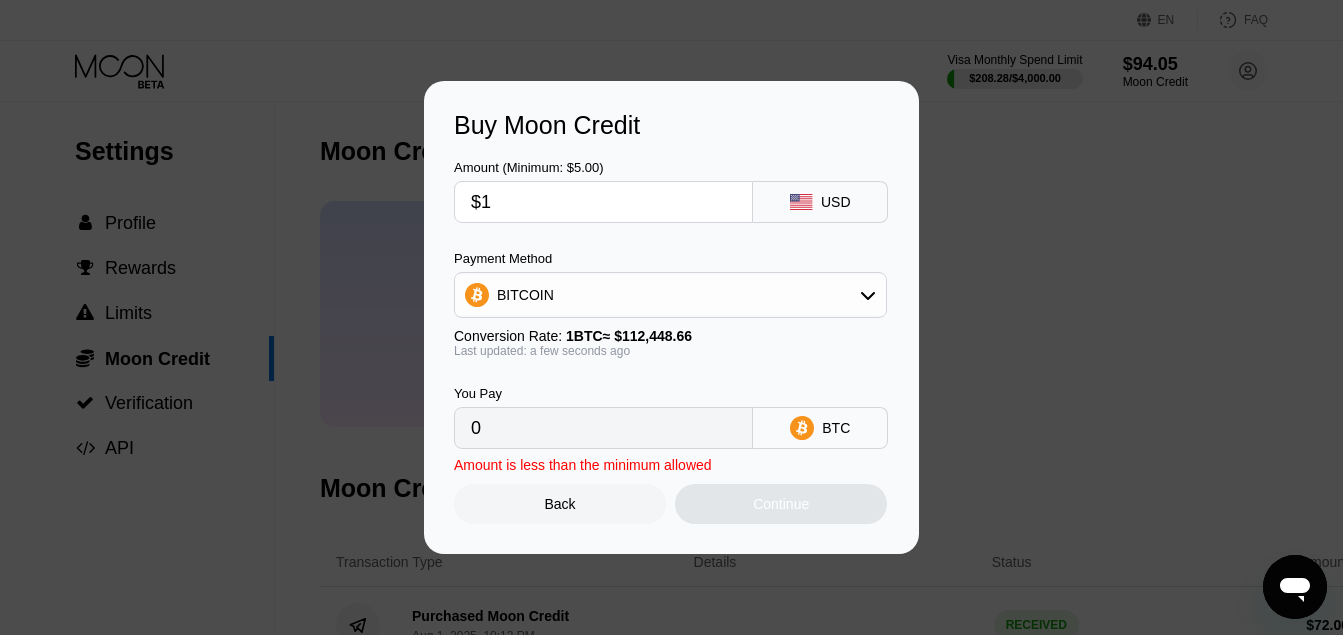 type on "0.00000890" 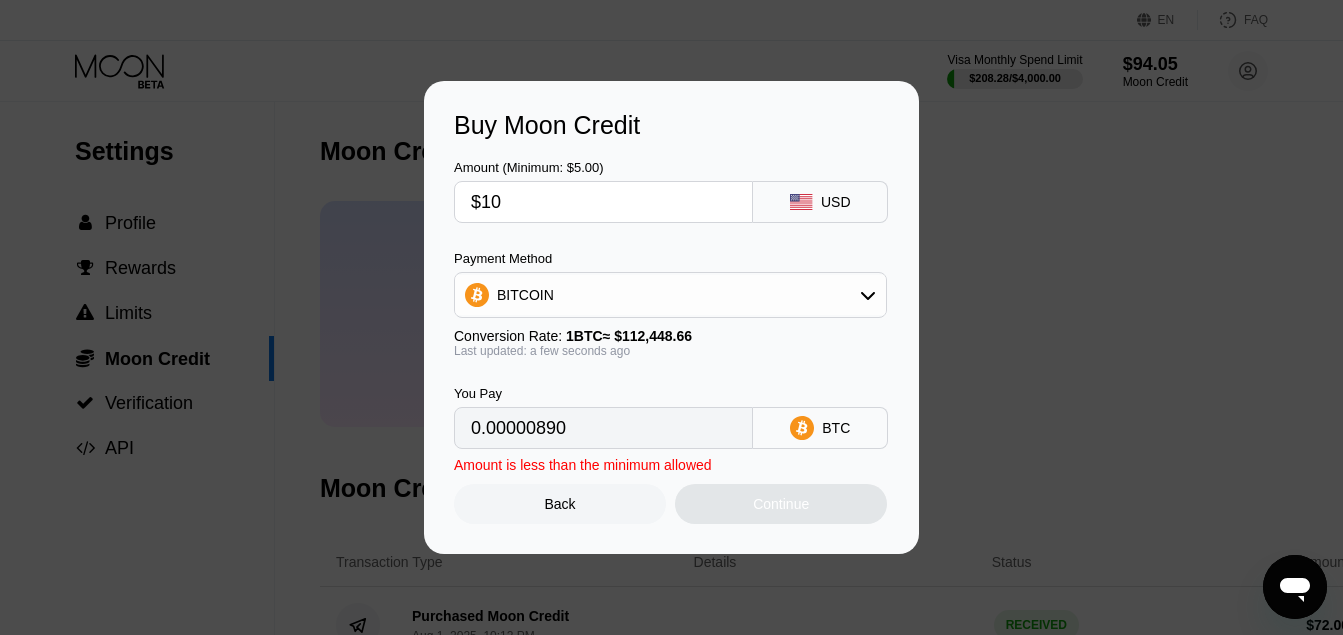 type on "$100" 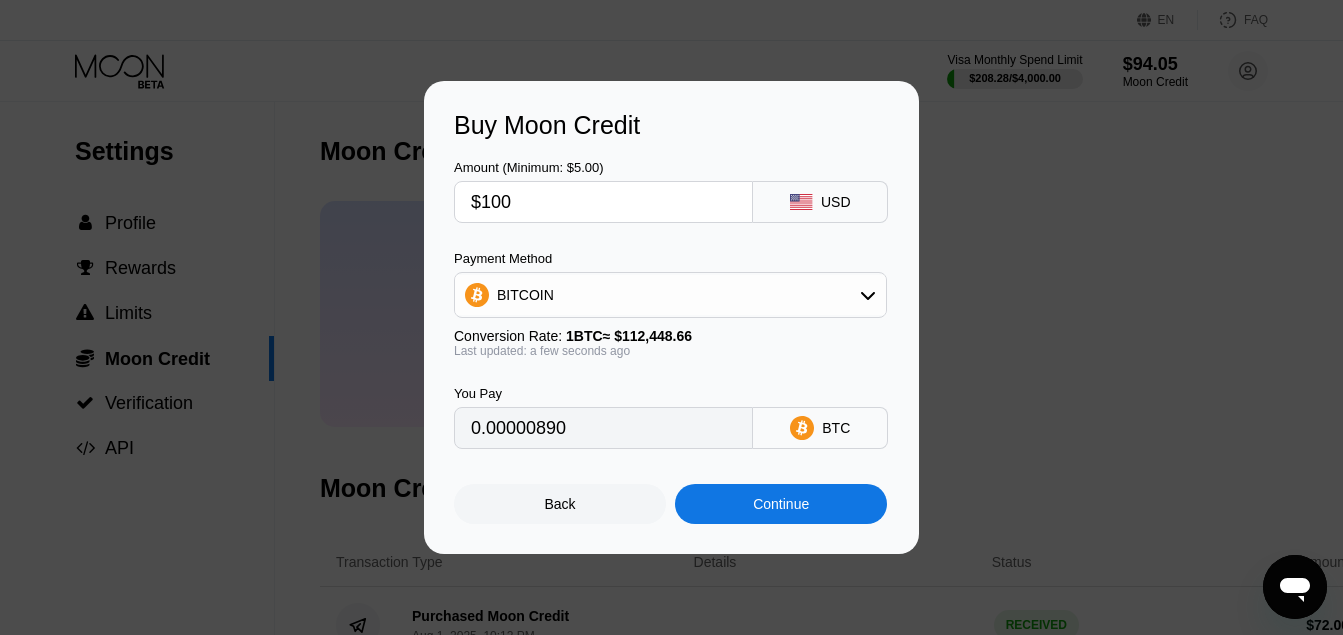 type on "0.00088930" 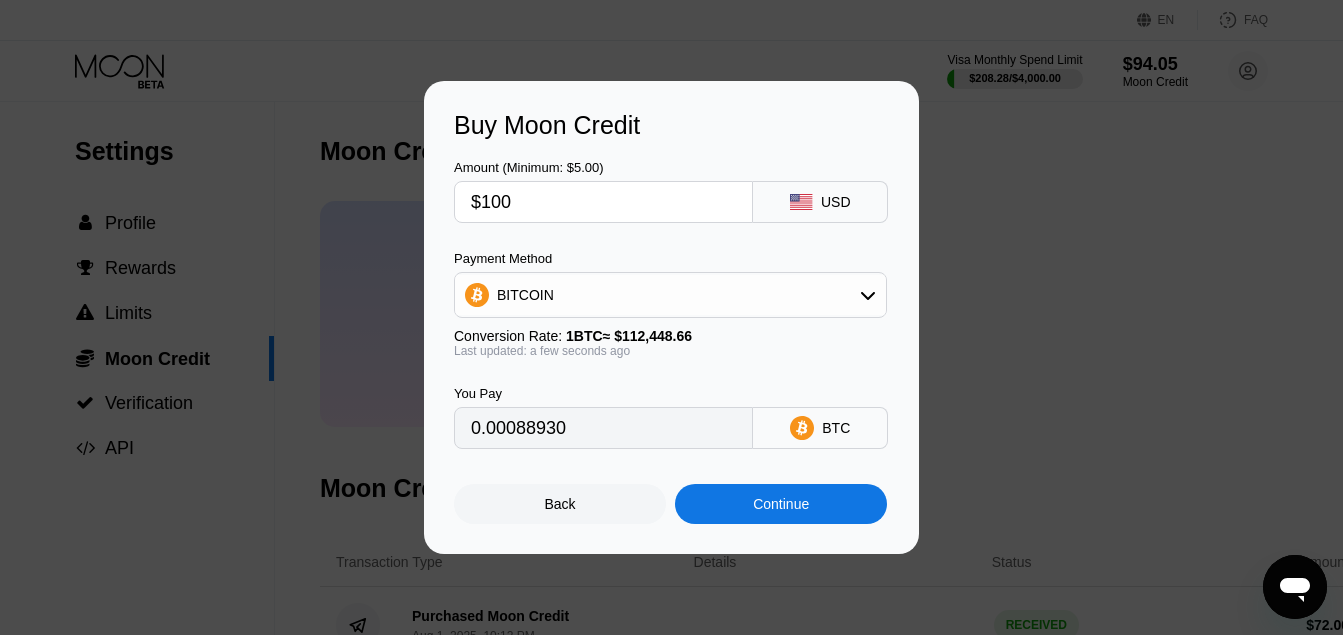 type on "$100" 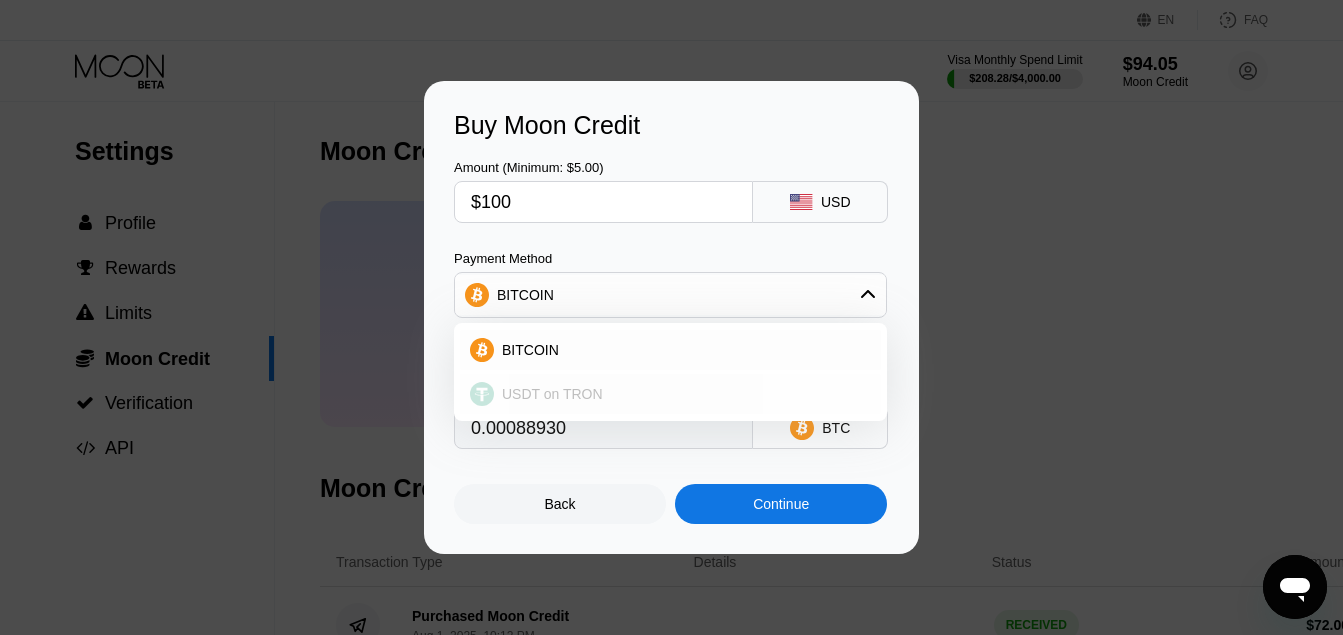 click on "USDT on TRON" at bounding box center (682, 394) 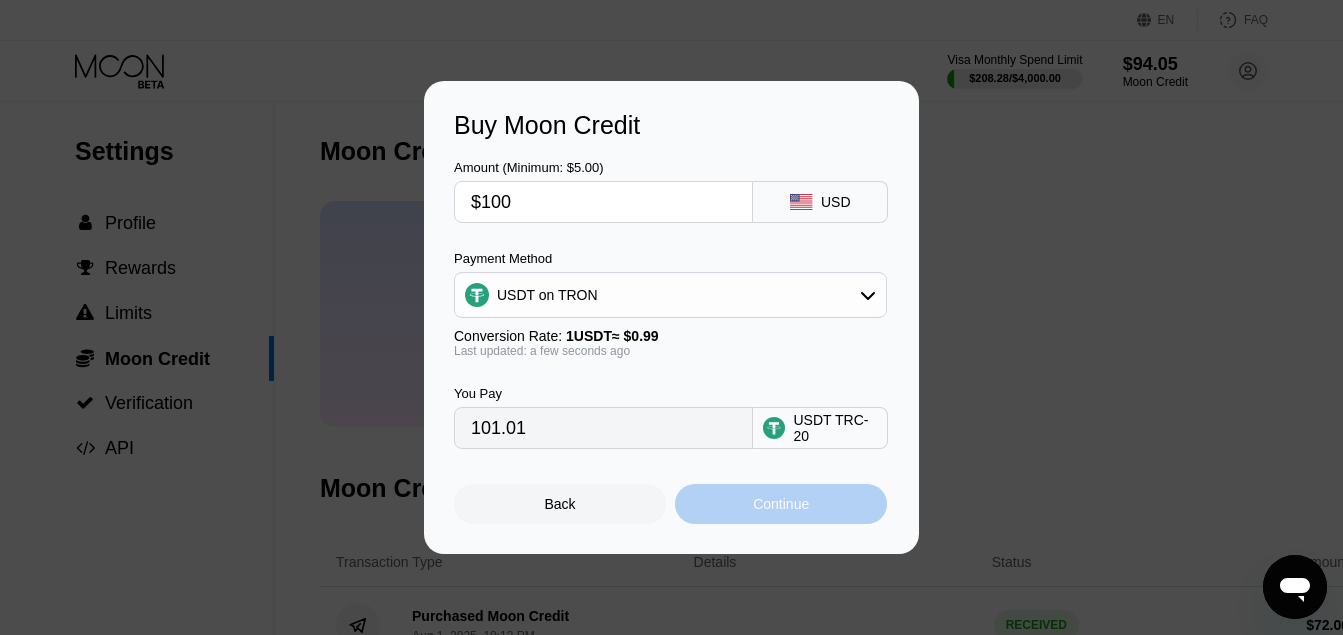 click on "Continue" at bounding box center [781, 504] 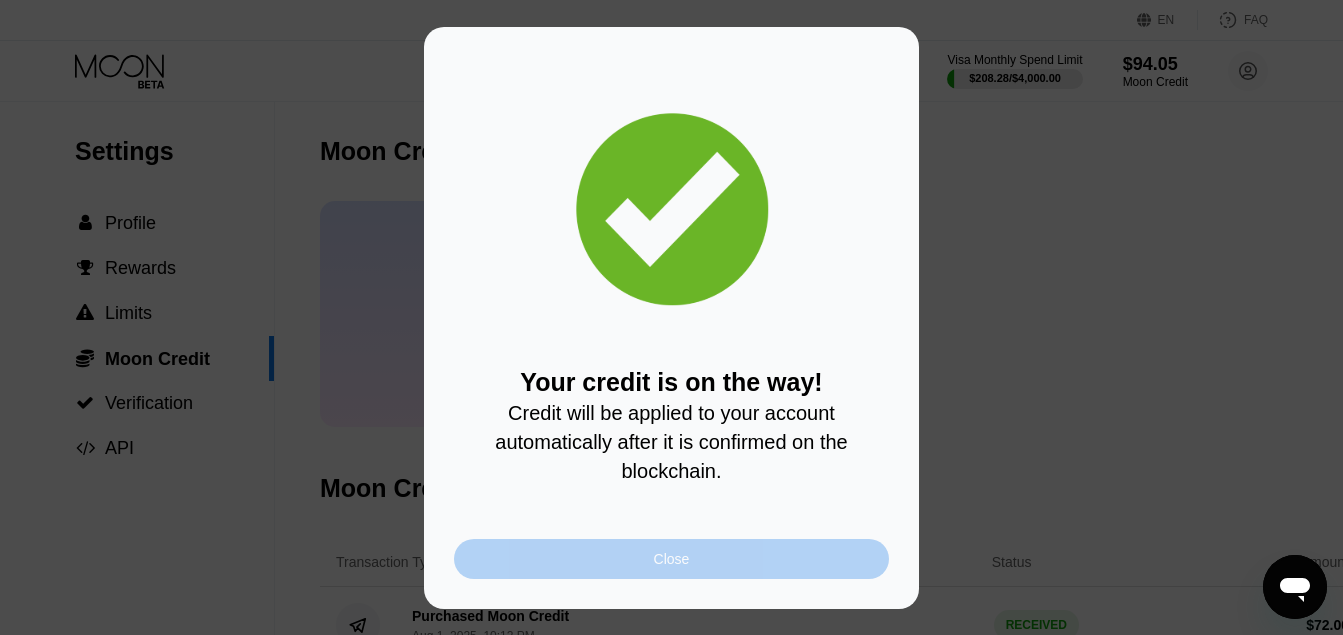 click on "Close" at bounding box center (671, 559) 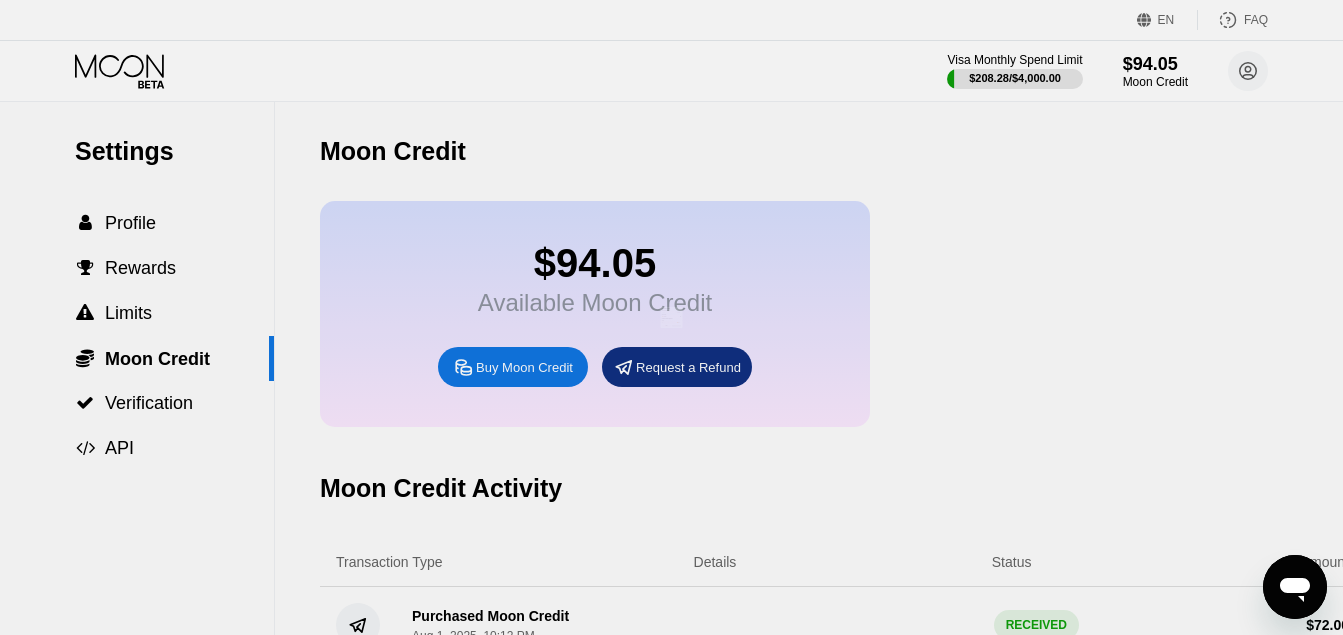 click at bounding box center (679, 325) 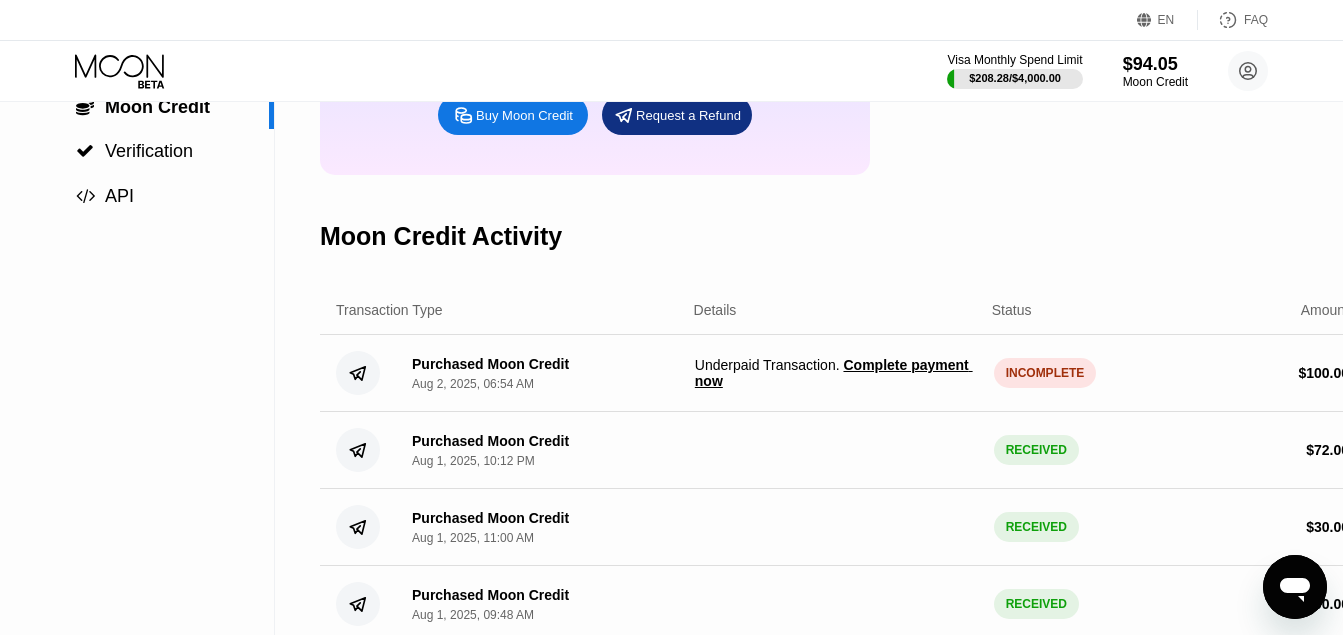 scroll, scrollTop: 280, scrollLeft: 0, axis: vertical 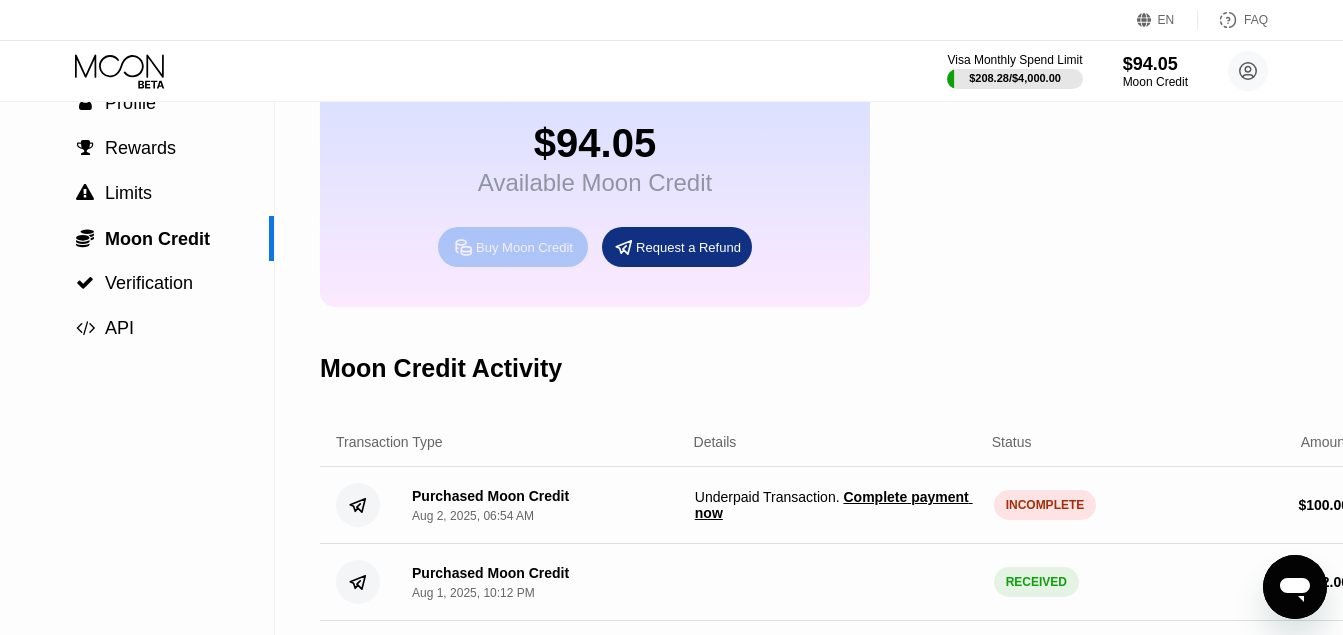 click on "Buy Moon Credit" at bounding box center [524, 247] 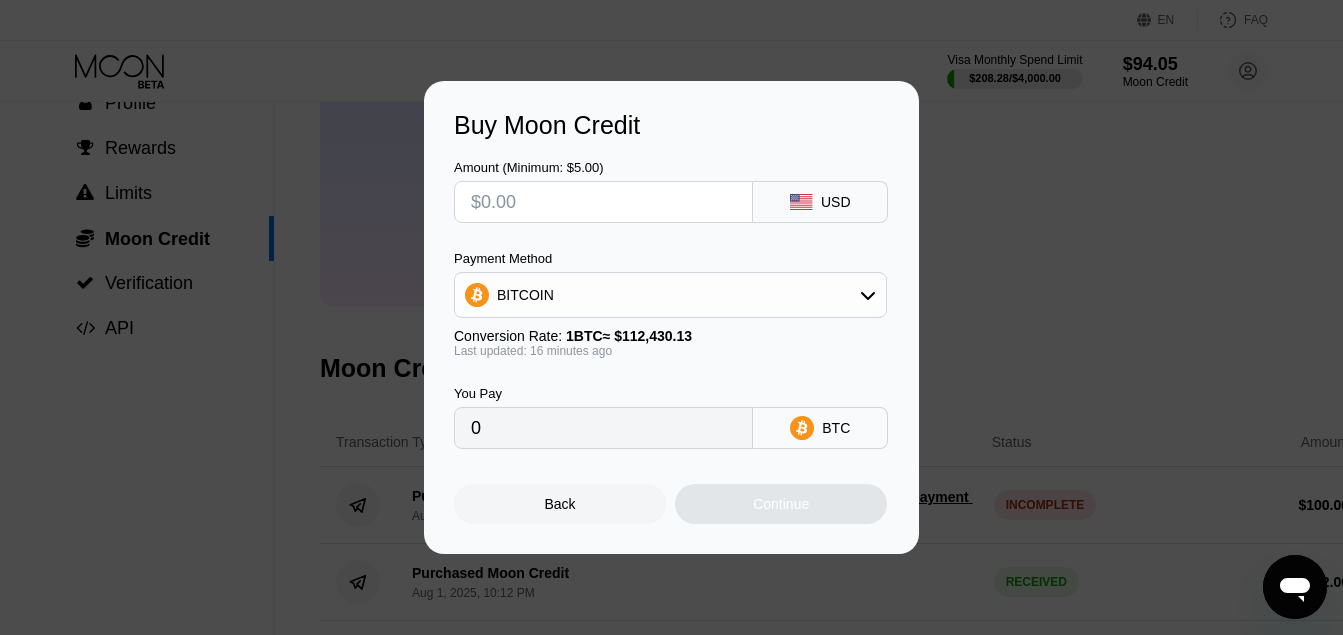 click at bounding box center [603, 202] 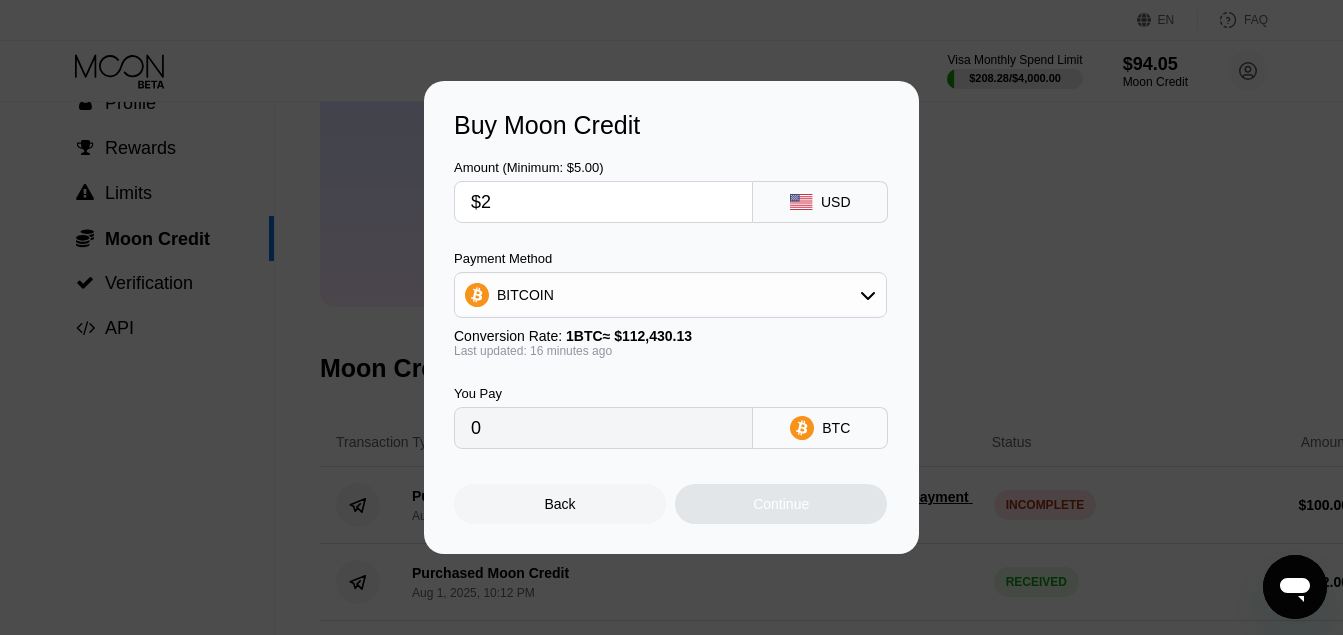 type on "0.00001777" 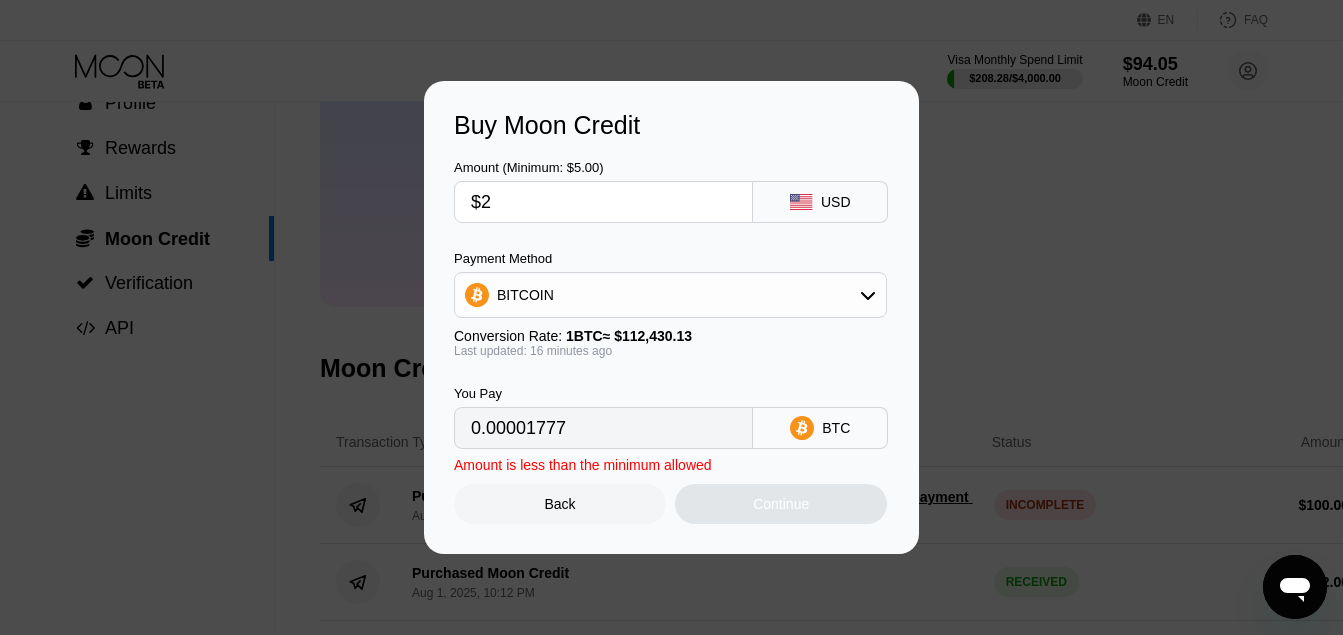 type on "$25" 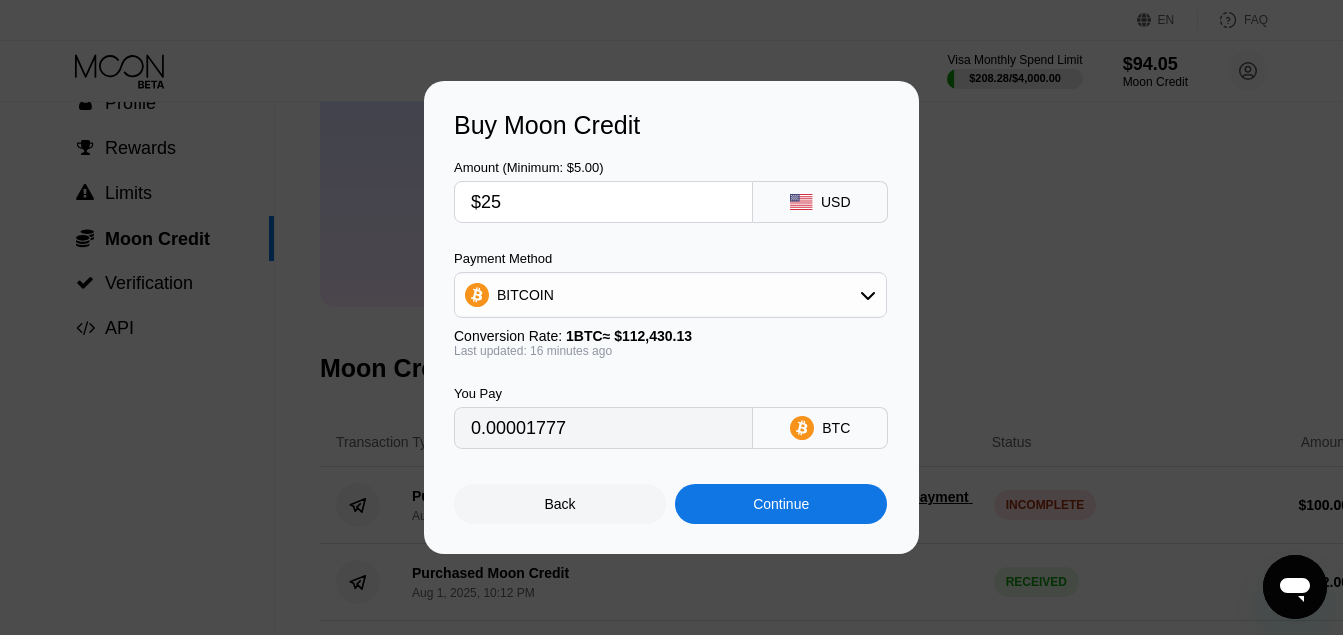 type on "0.00022212" 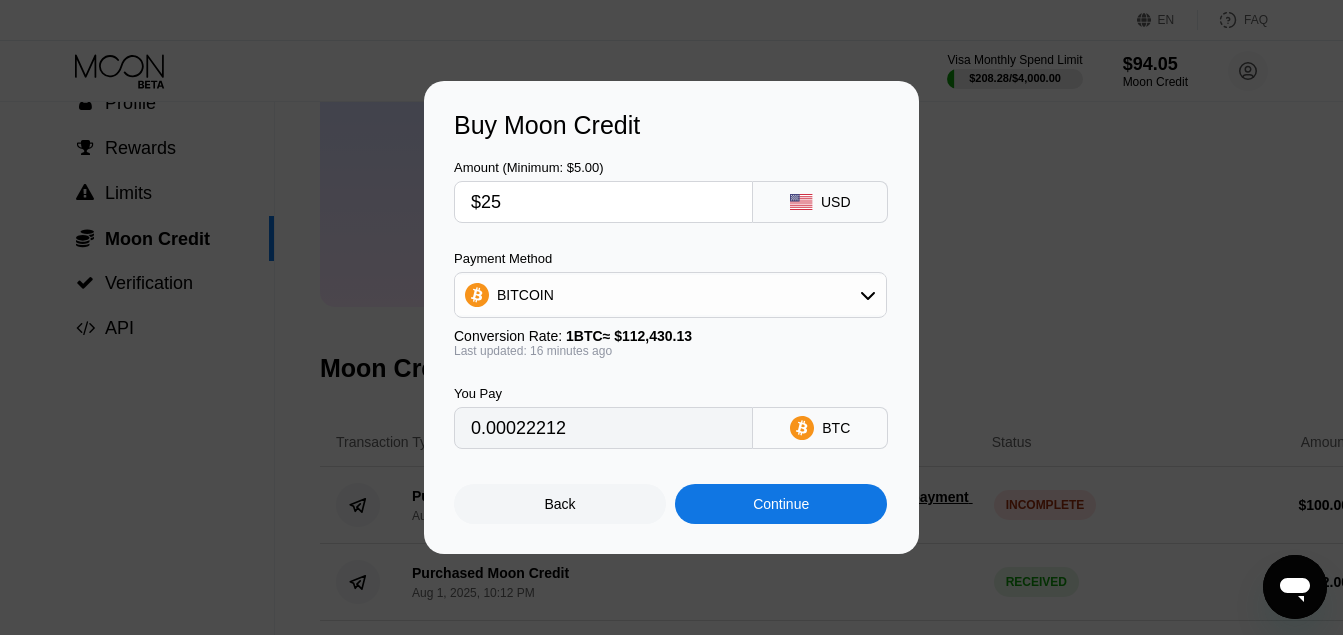 type on "$25" 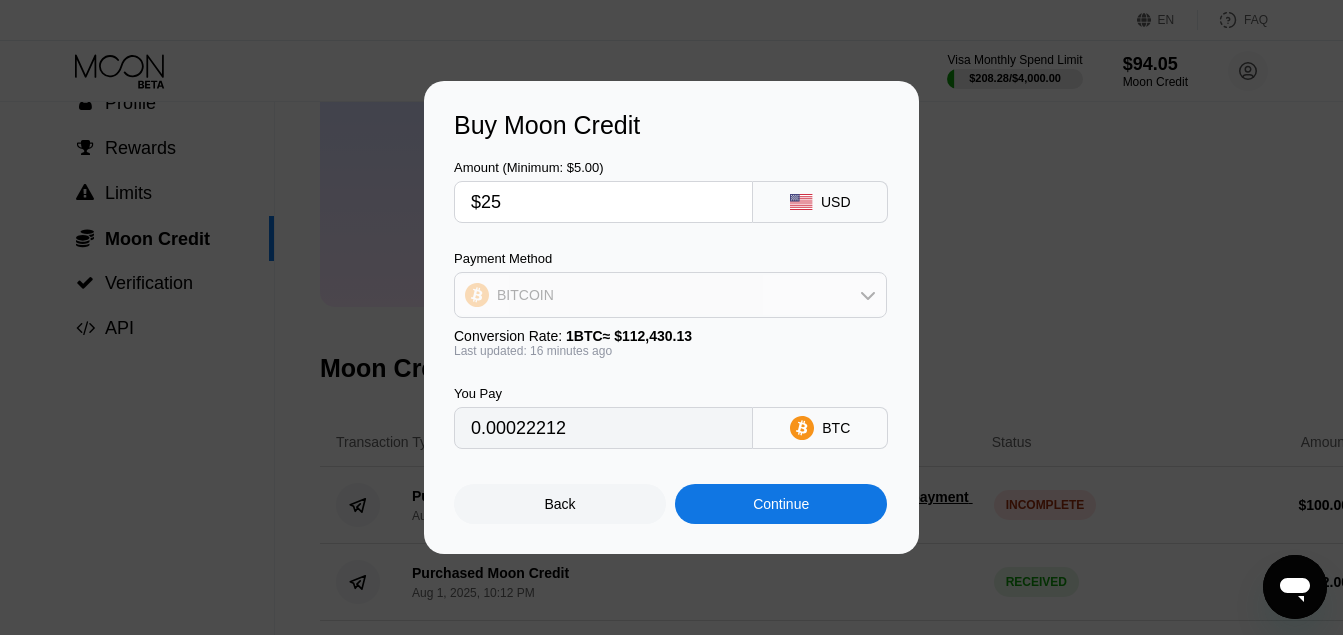 click 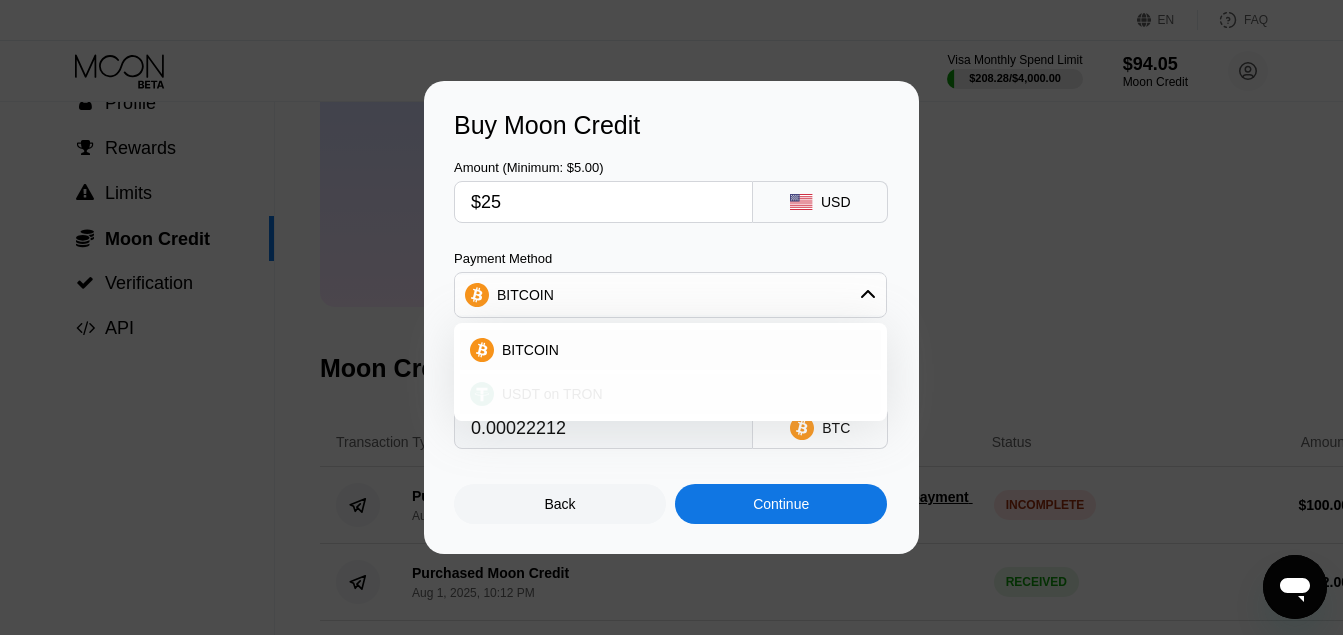 click on "USDT on TRON" at bounding box center [670, 394] 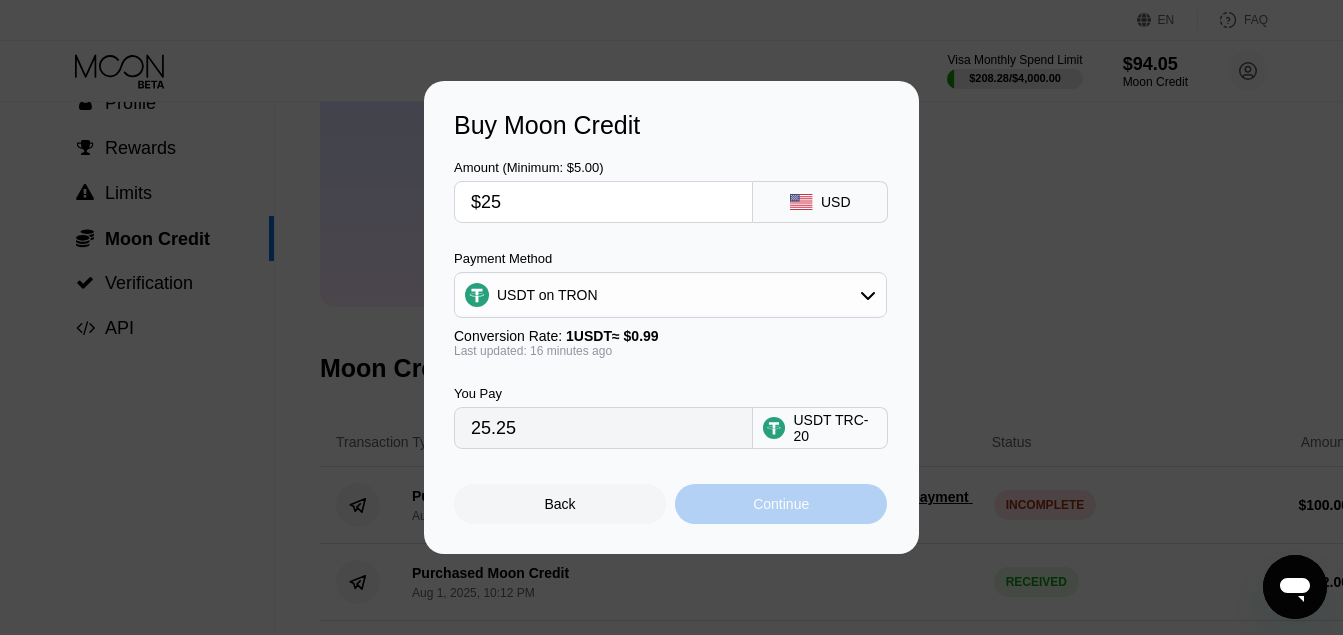 click on "Continue" at bounding box center [781, 504] 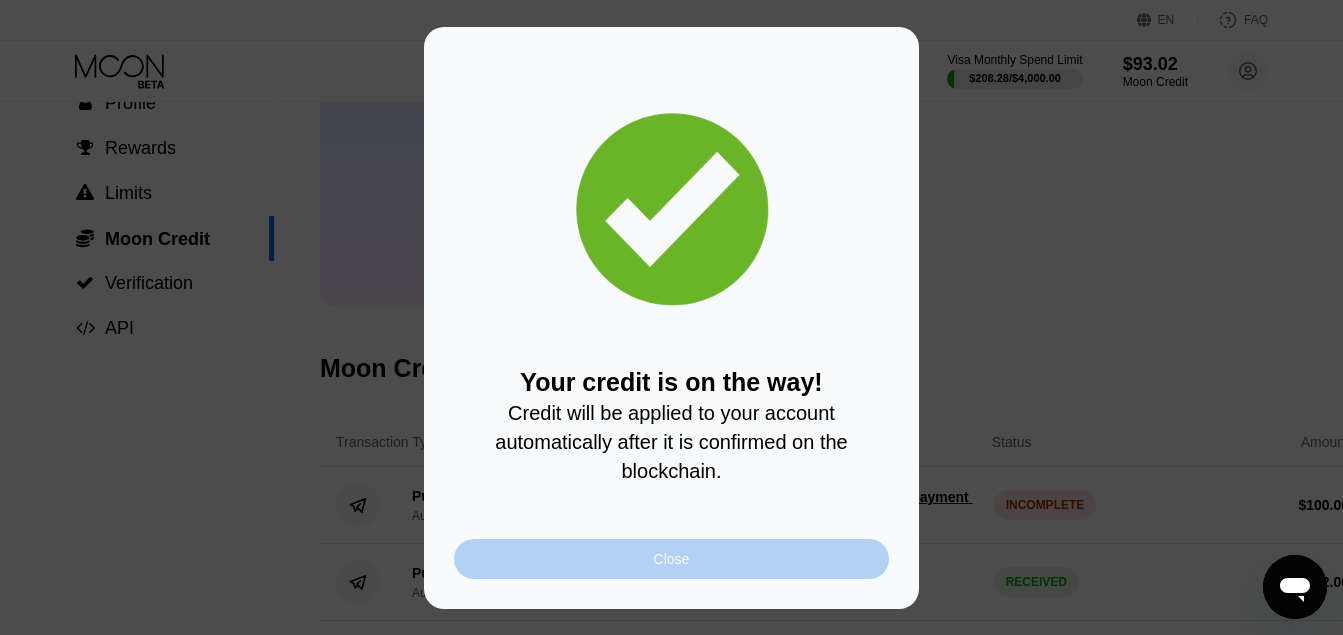 click on "Close" at bounding box center (671, 559) 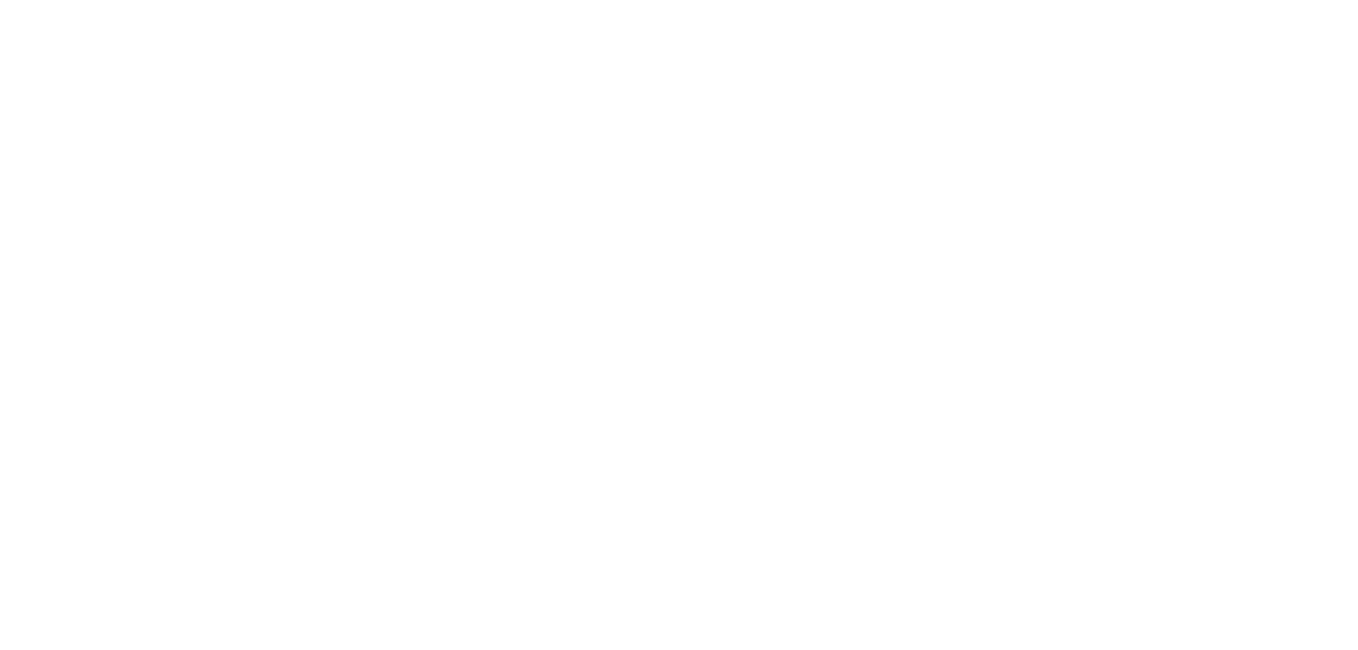 scroll, scrollTop: 0, scrollLeft: 0, axis: both 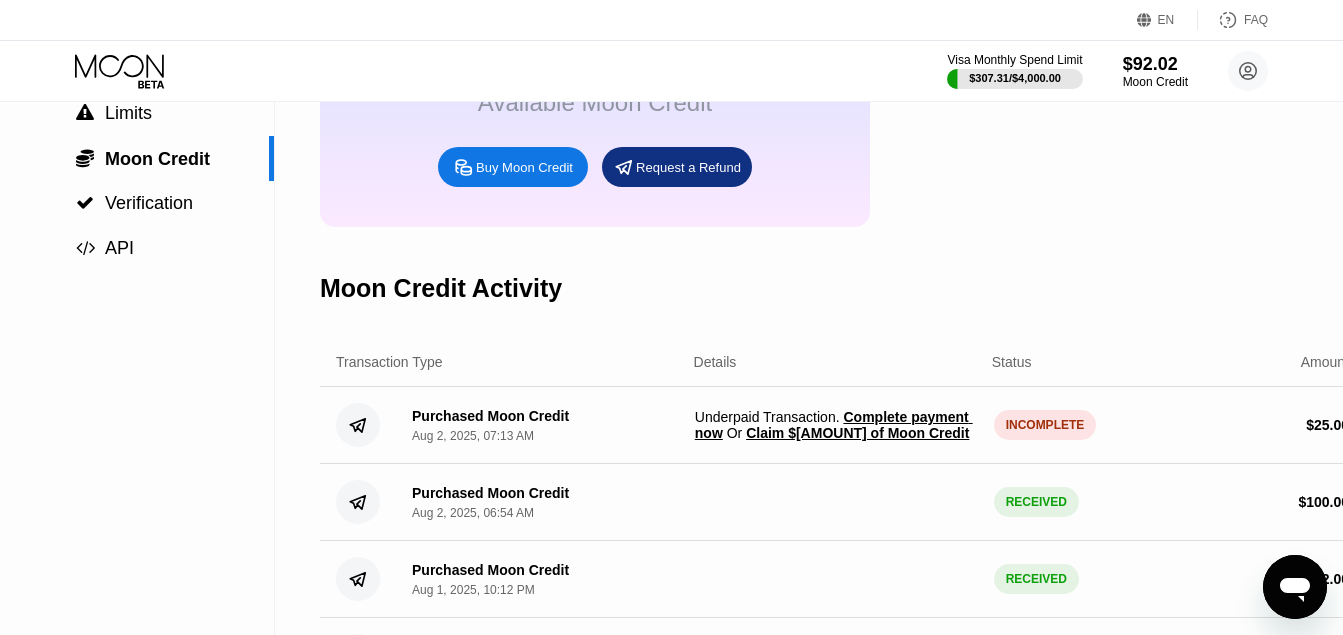 click on "Claim $23.76 of Moon Credit" at bounding box center [857, 433] 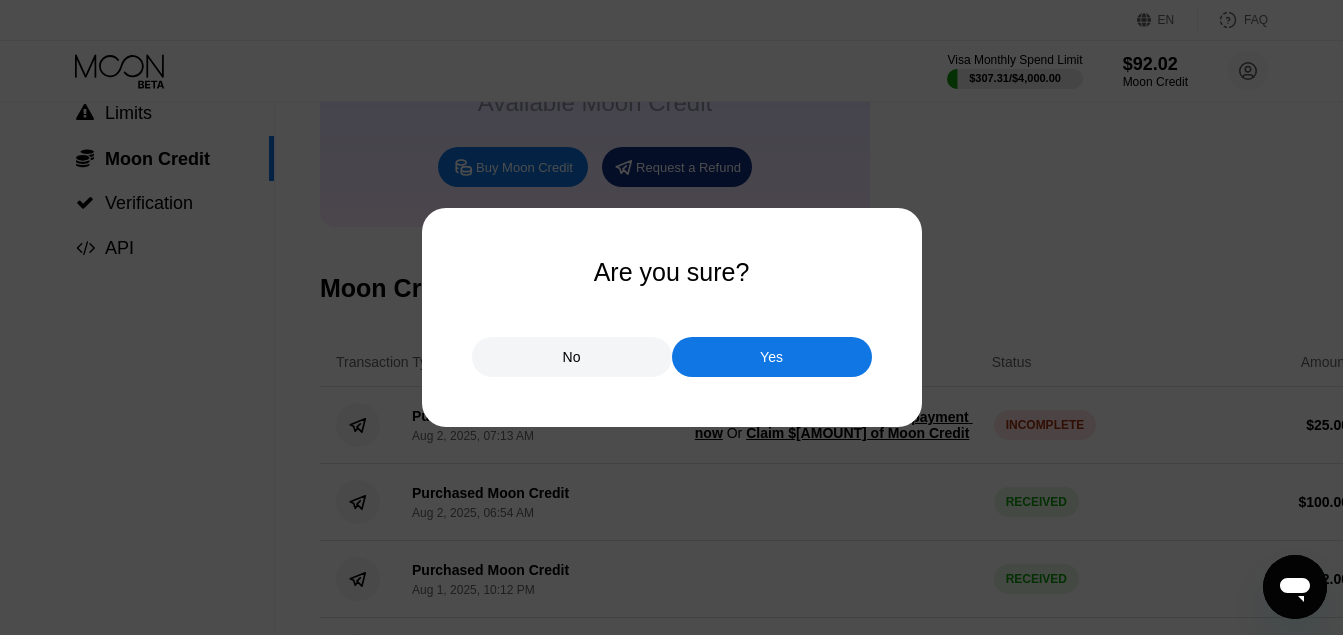 click on "Yes" at bounding box center [772, 357] 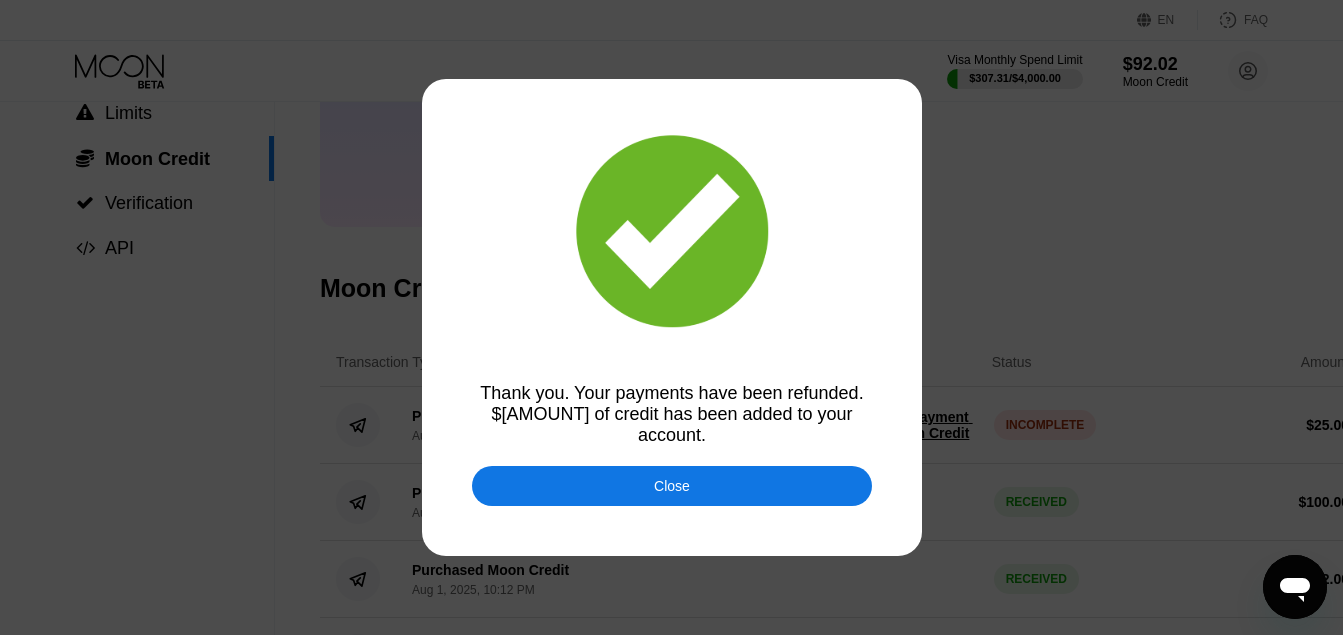 scroll, scrollTop: 160, scrollLeft: 0, axis: vertical 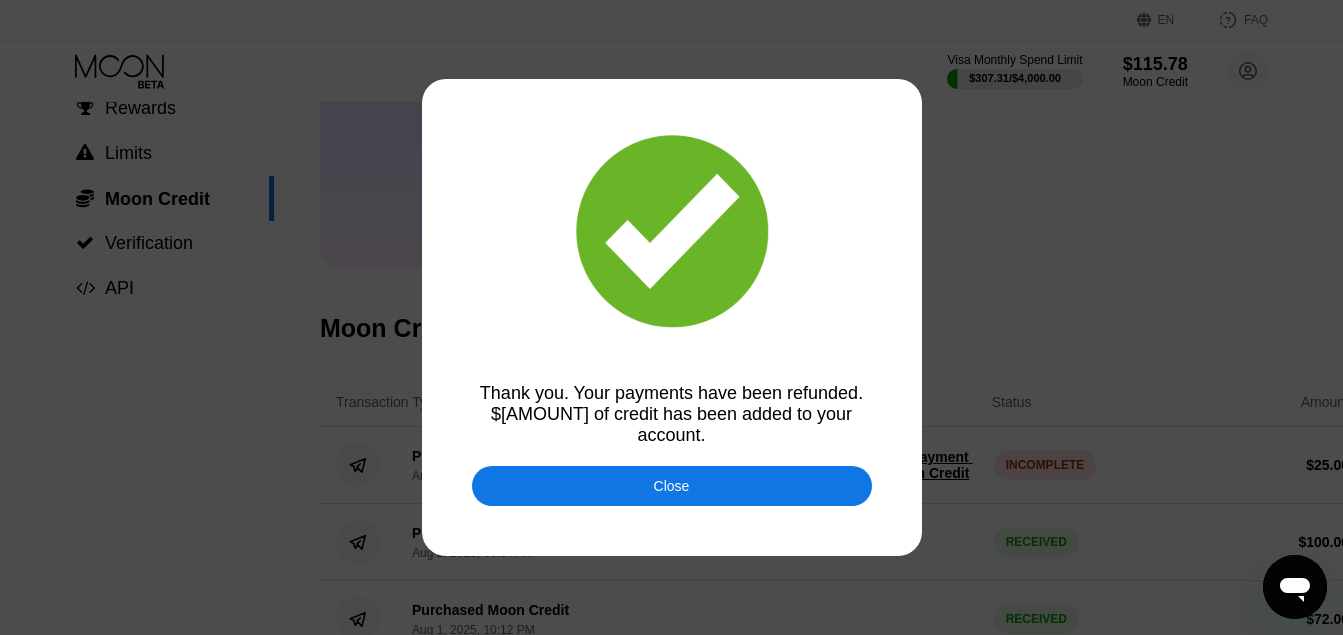 click on "Close" at bounding box center [672, 486] 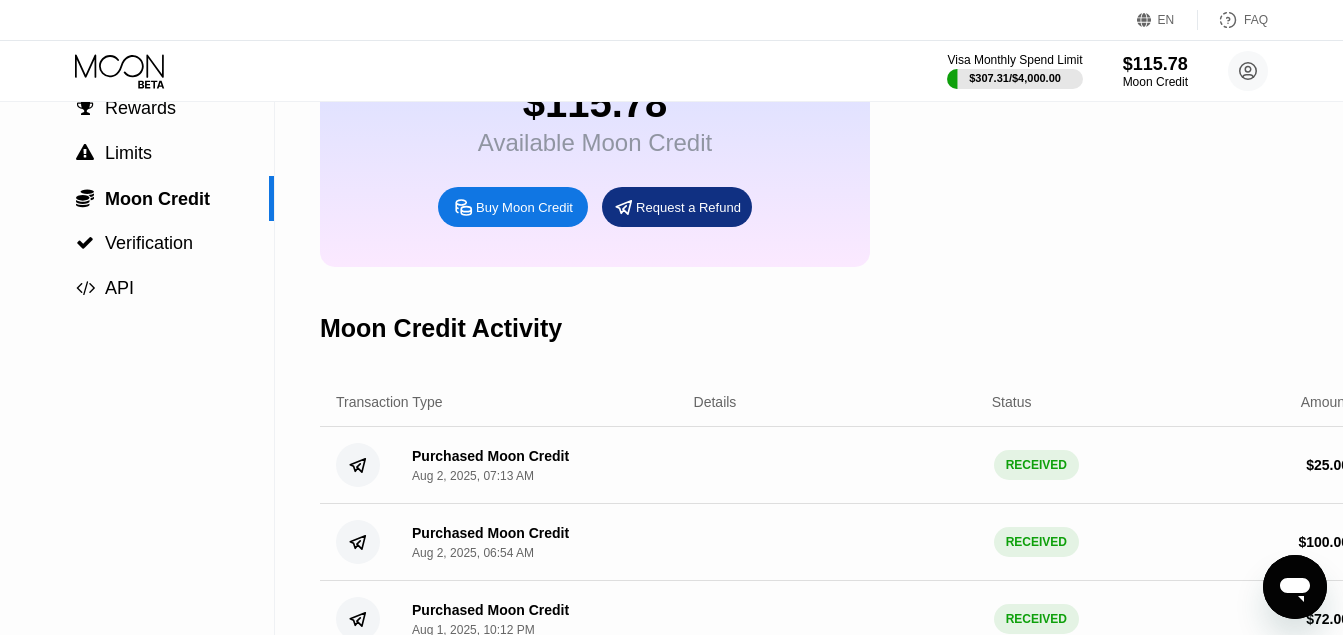 scroll, scrollTop: 39, scrollLeft: 0, axis: vertical 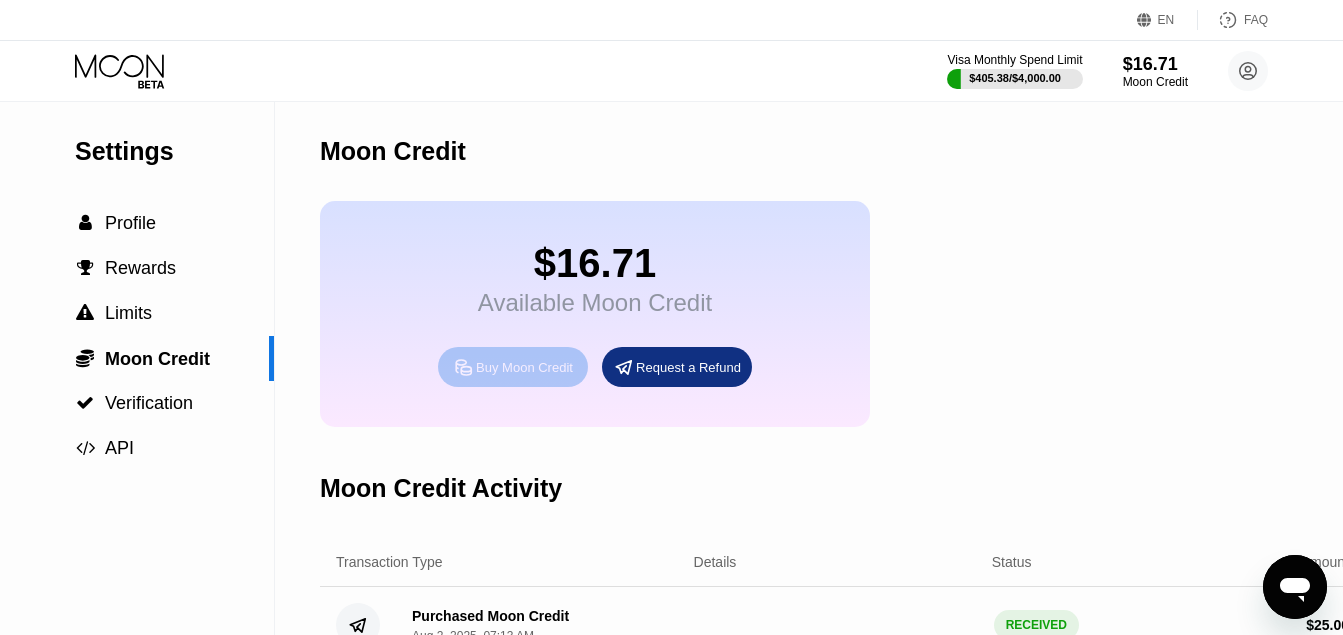 click on "Buy Moon Credit" at bounding box center [524, 367] 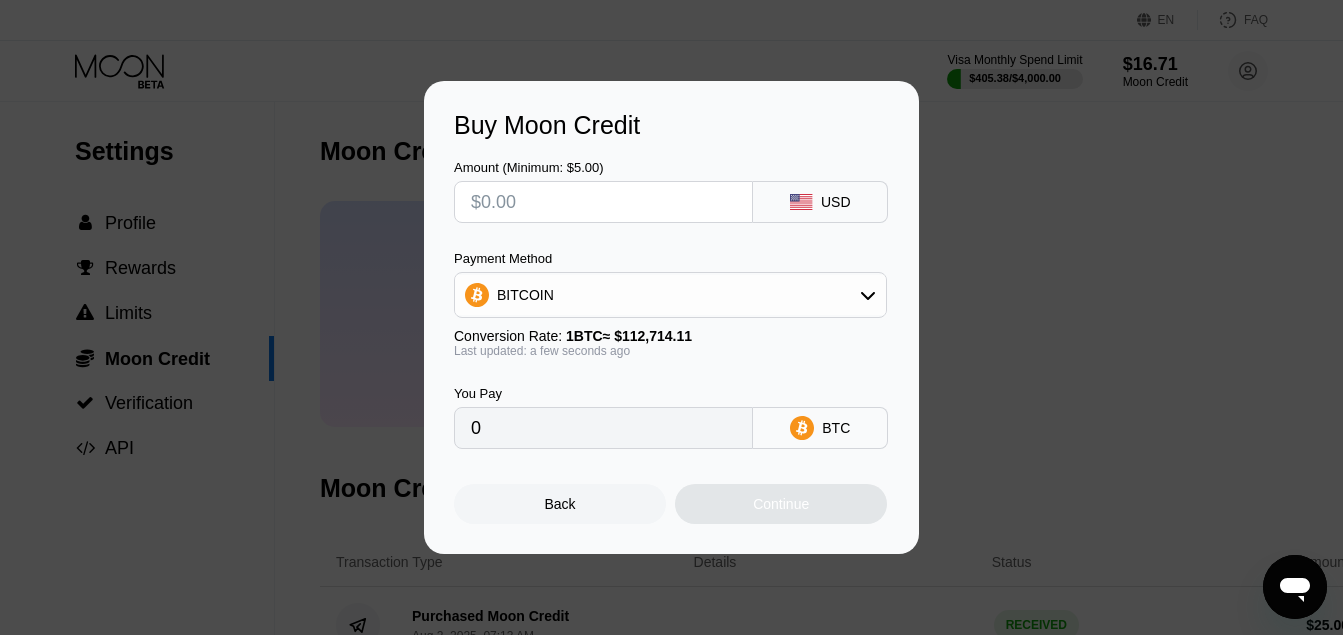 click at bounding box center (603, 202) 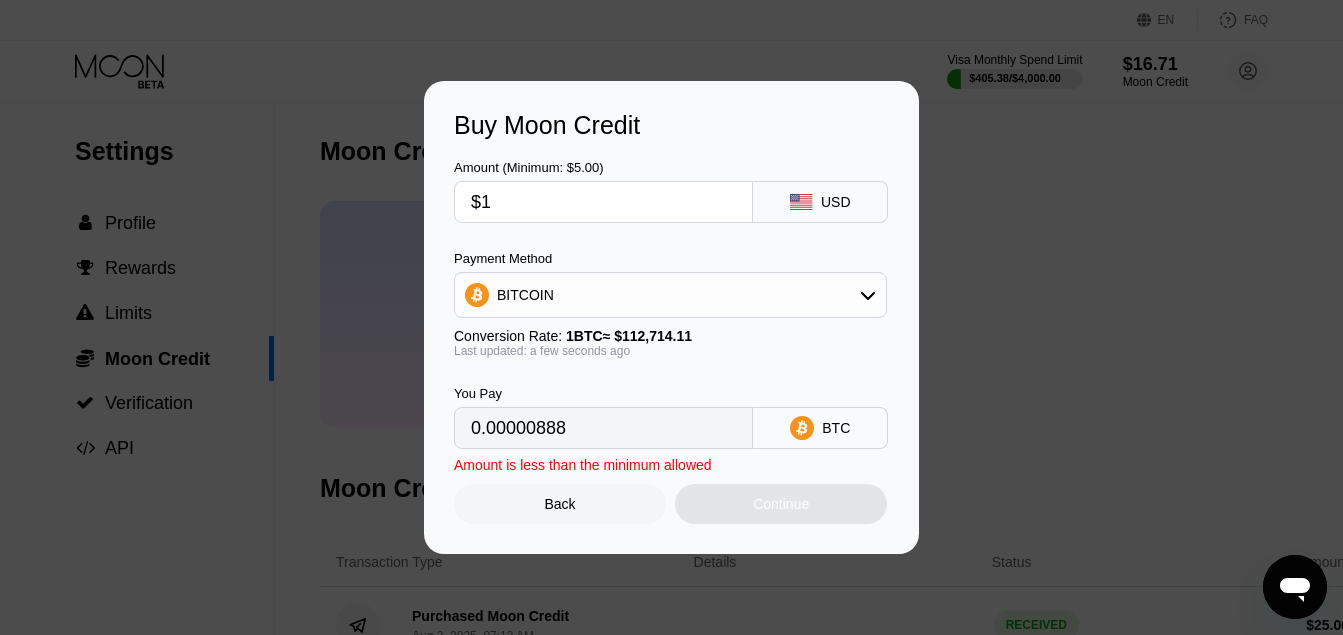 type on "0.00000888" 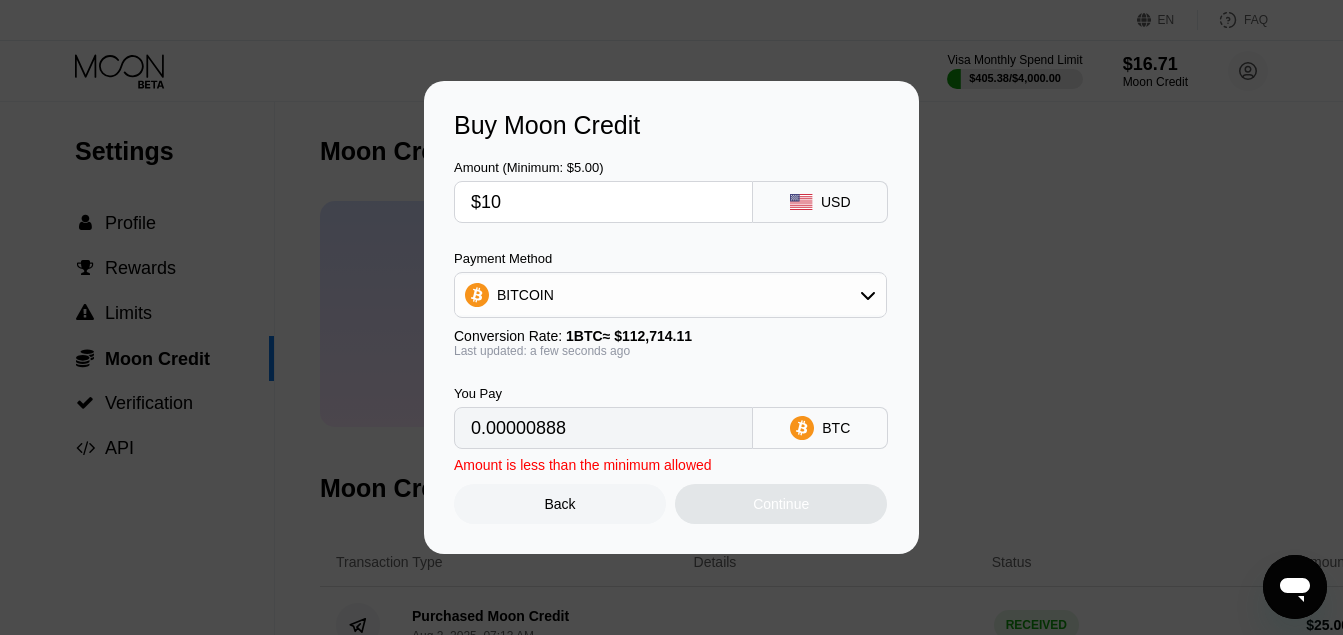 type on "$100" 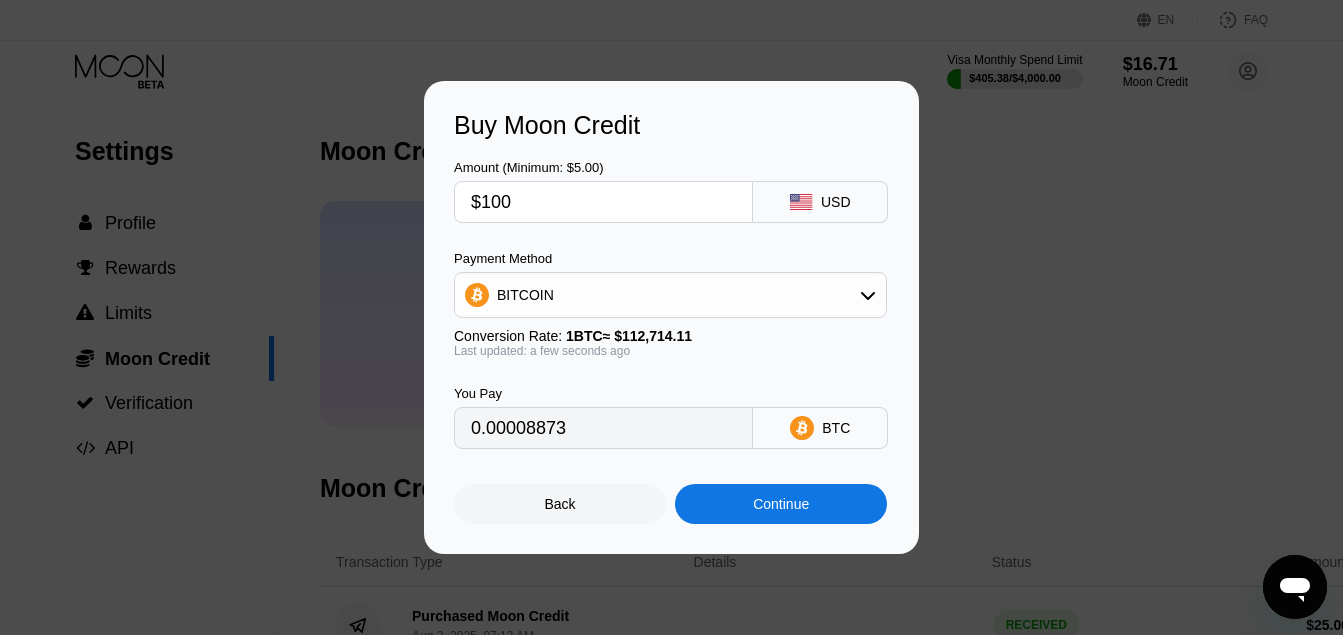 type on "0.00088721" 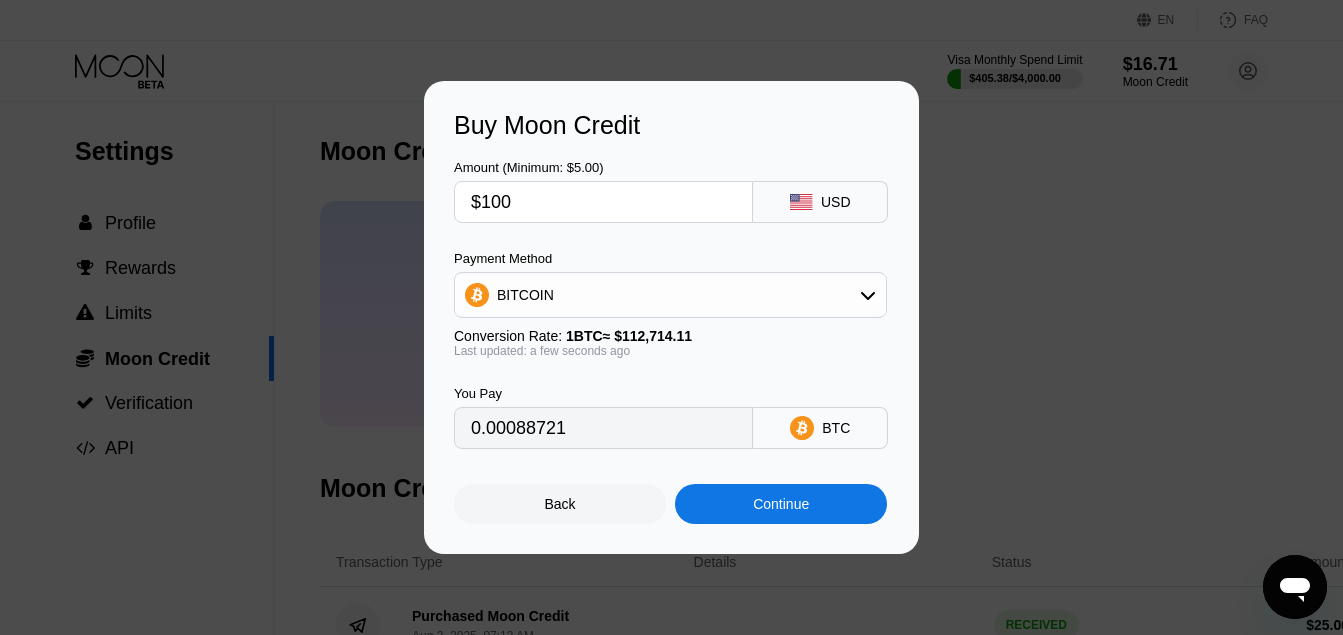 type on "$100" 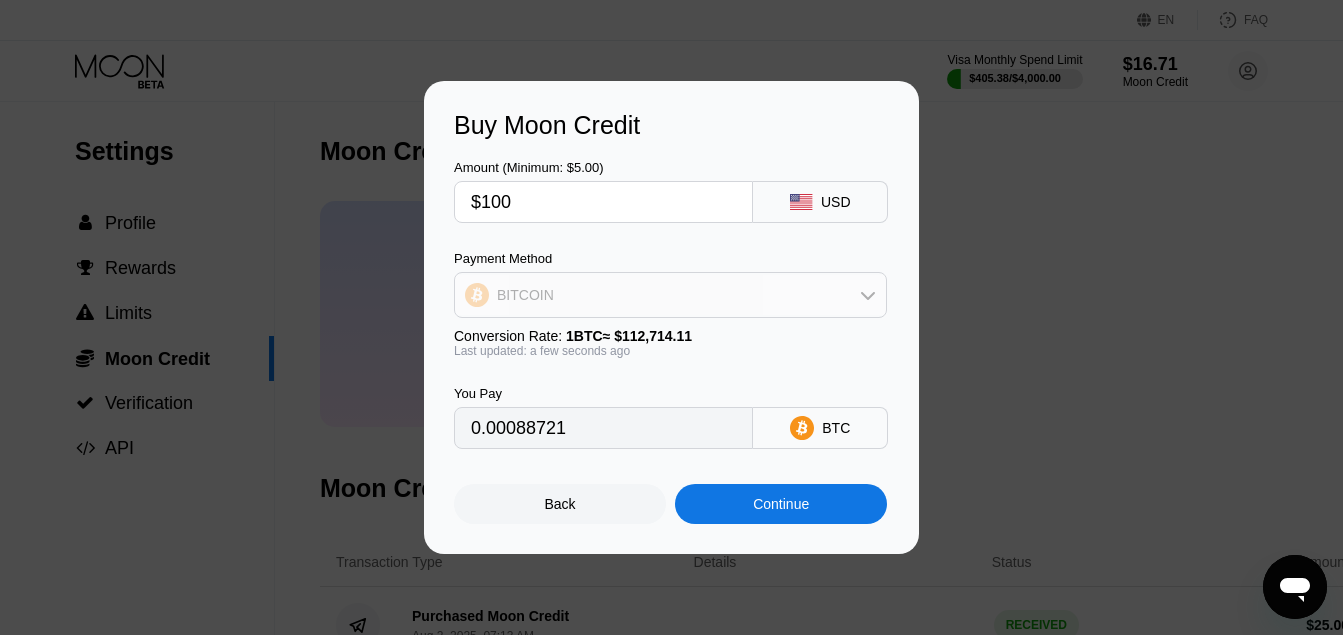 click on "BITCOIN" at bounding box center (670, 295) 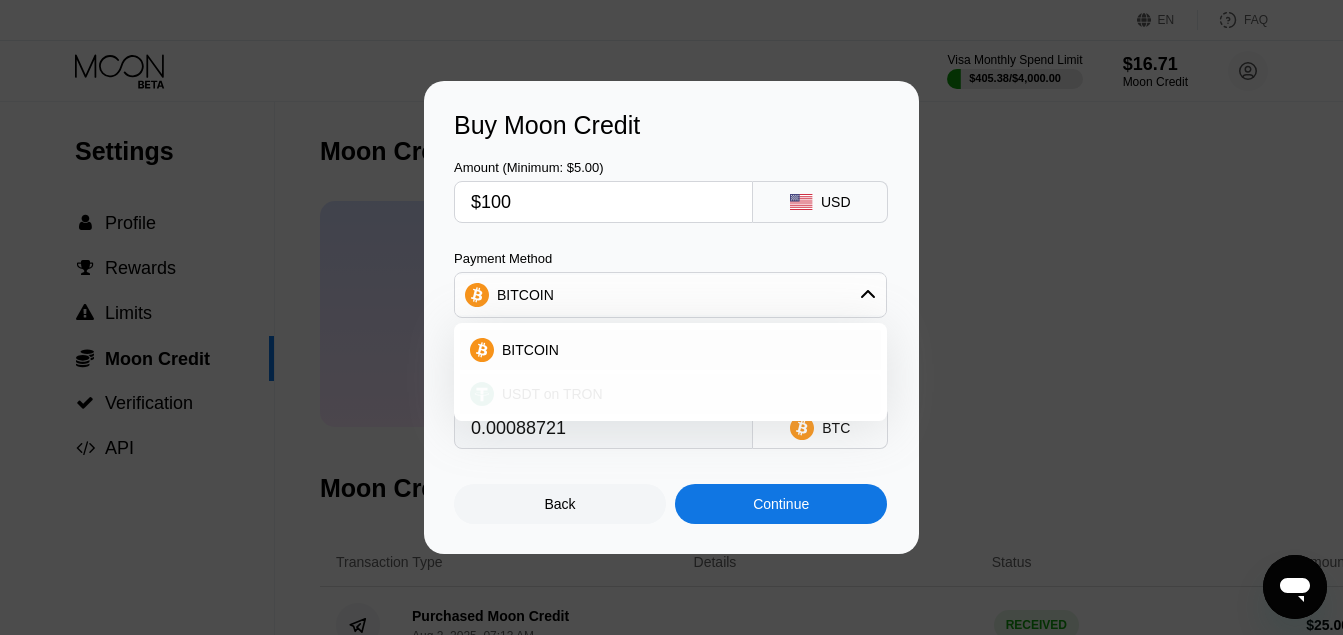 click on "USDT on TRON" at bounding box center (682, 394) 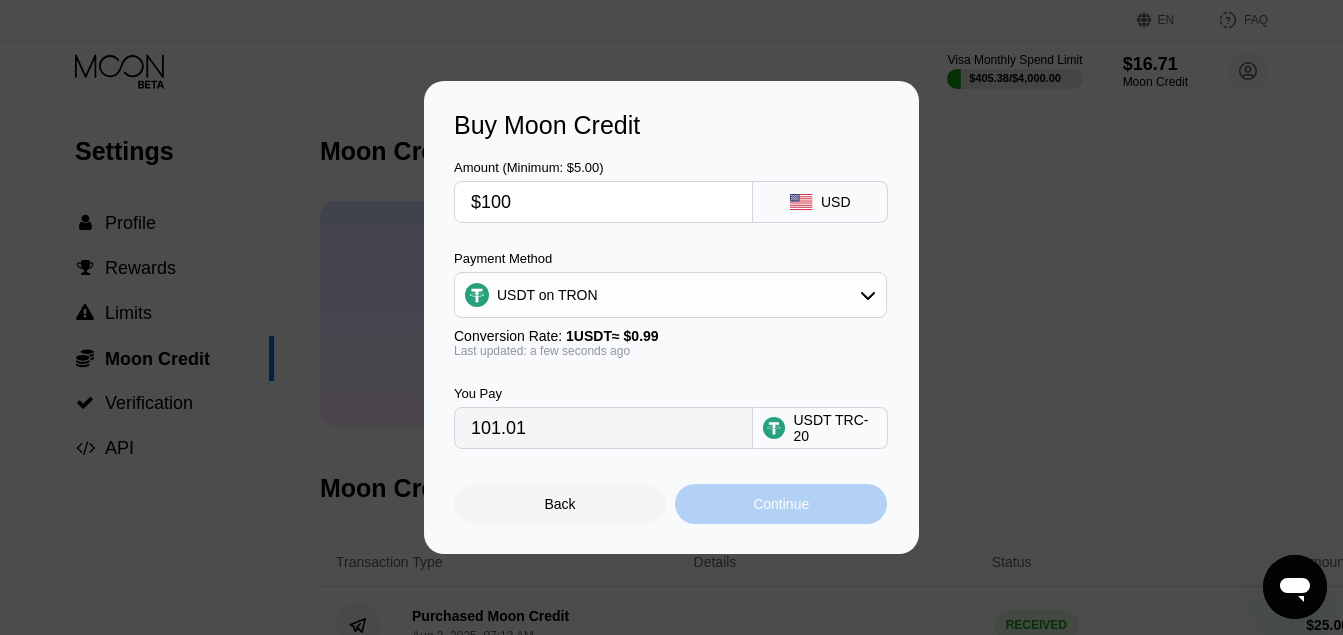click on "Continue" at bounding box center (781, 504) 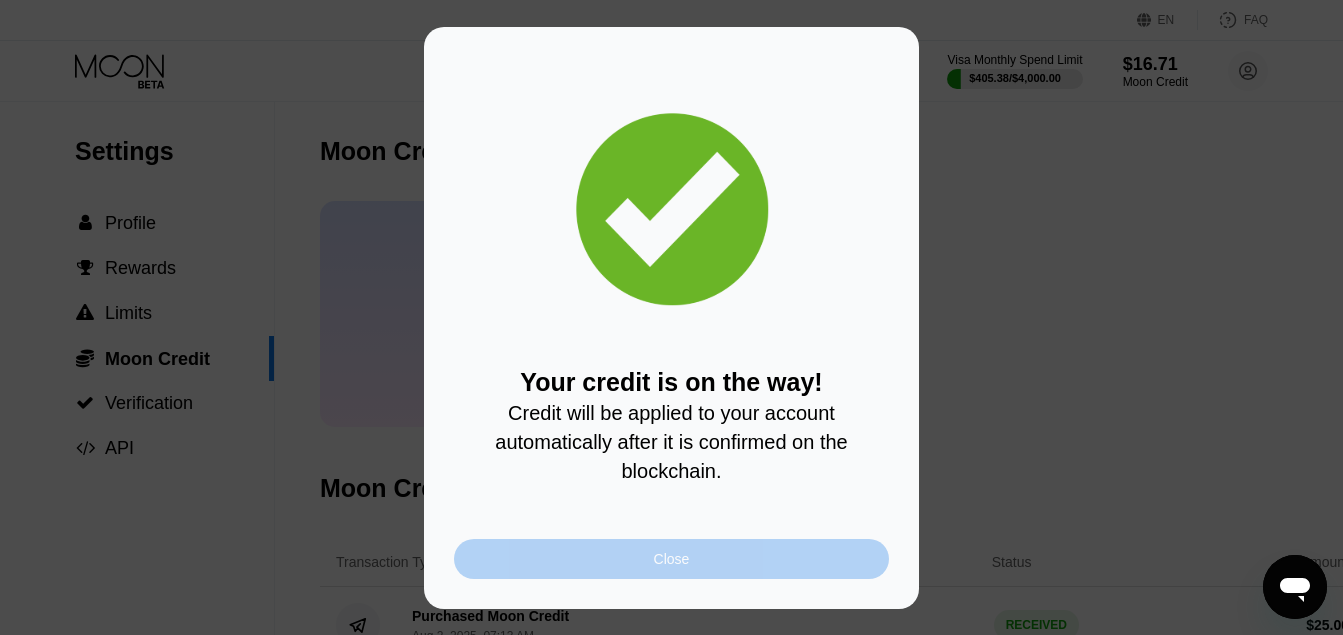click on "Close" at bounding box center [671, 559] 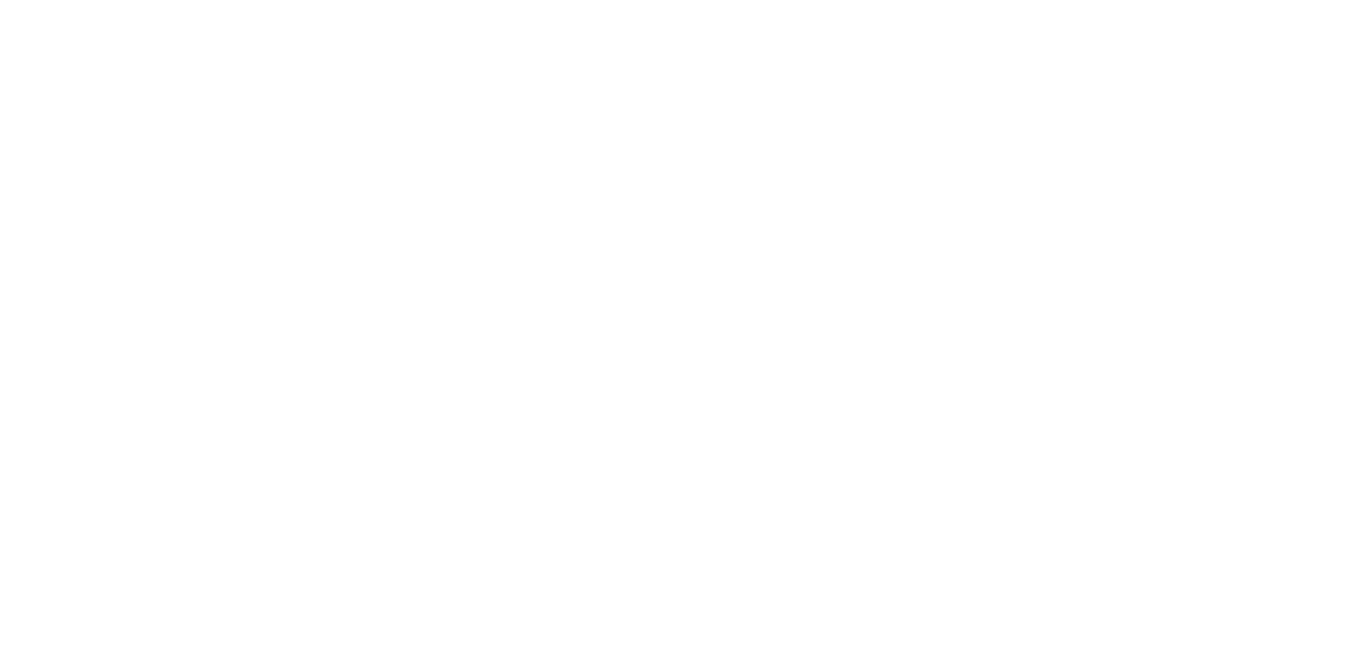 scroll, scrollTop: 0, scrollLeft: 0, axis: both 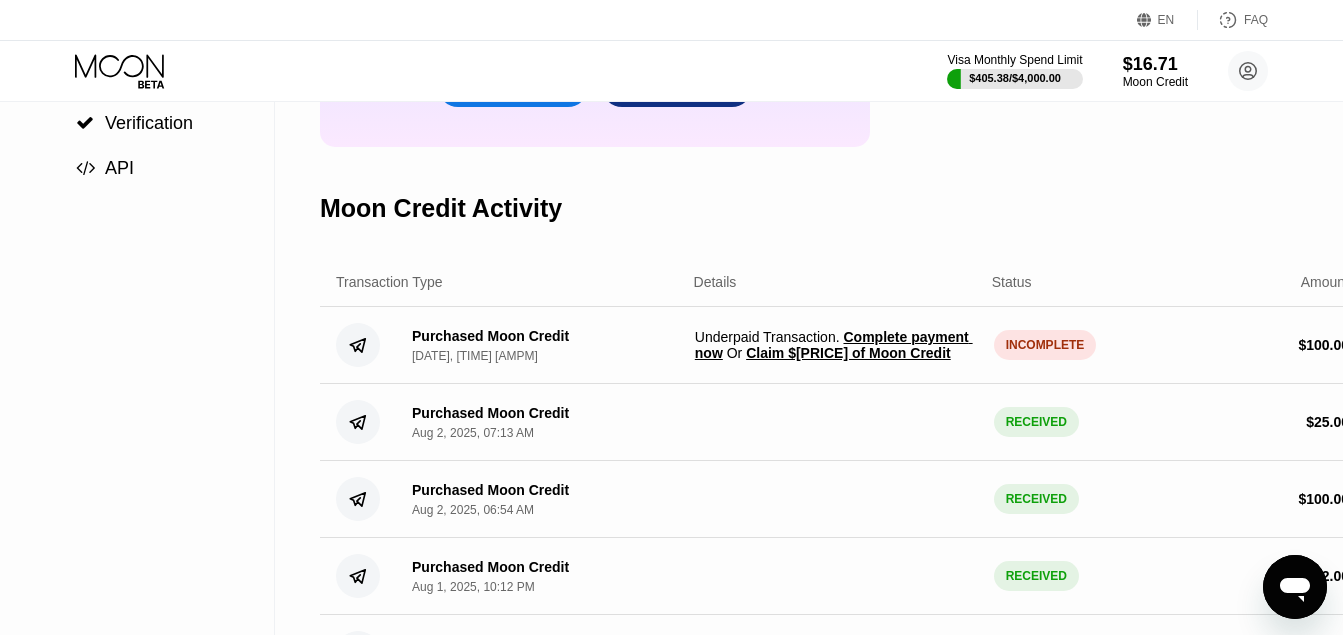 click on "Claim $[PRICE] of Moon Credit" at bounding box center (848, 353) 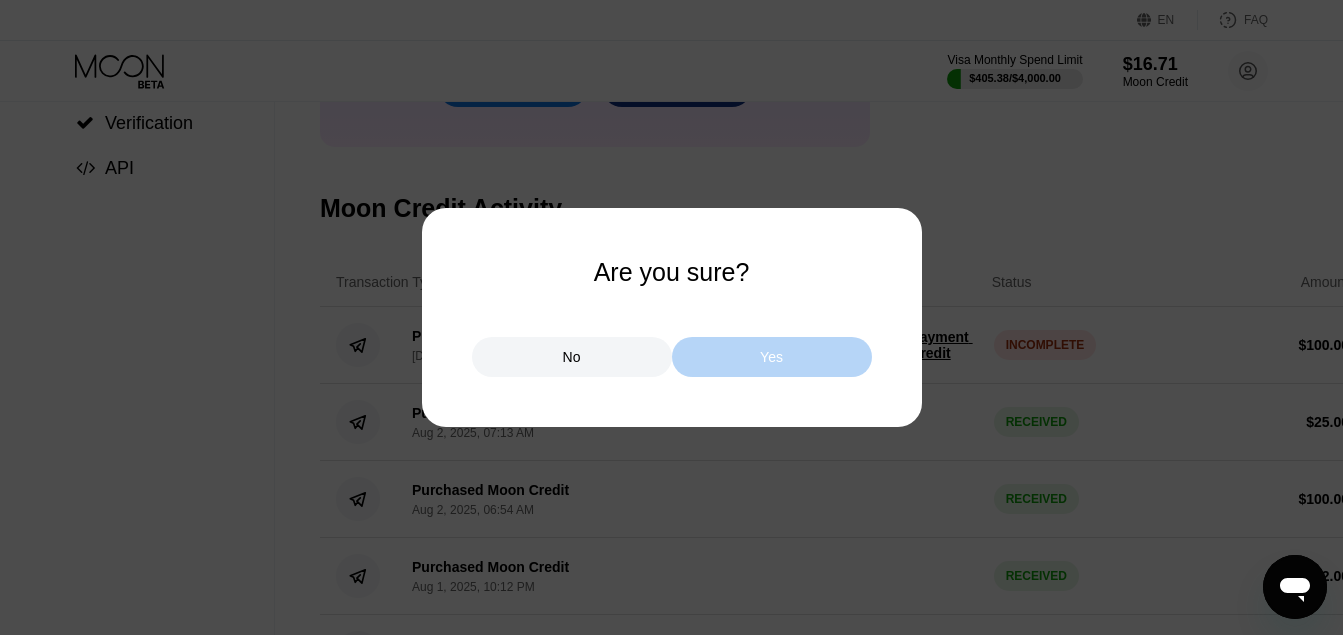 click on "Yes" at bounding box center [772, 357] 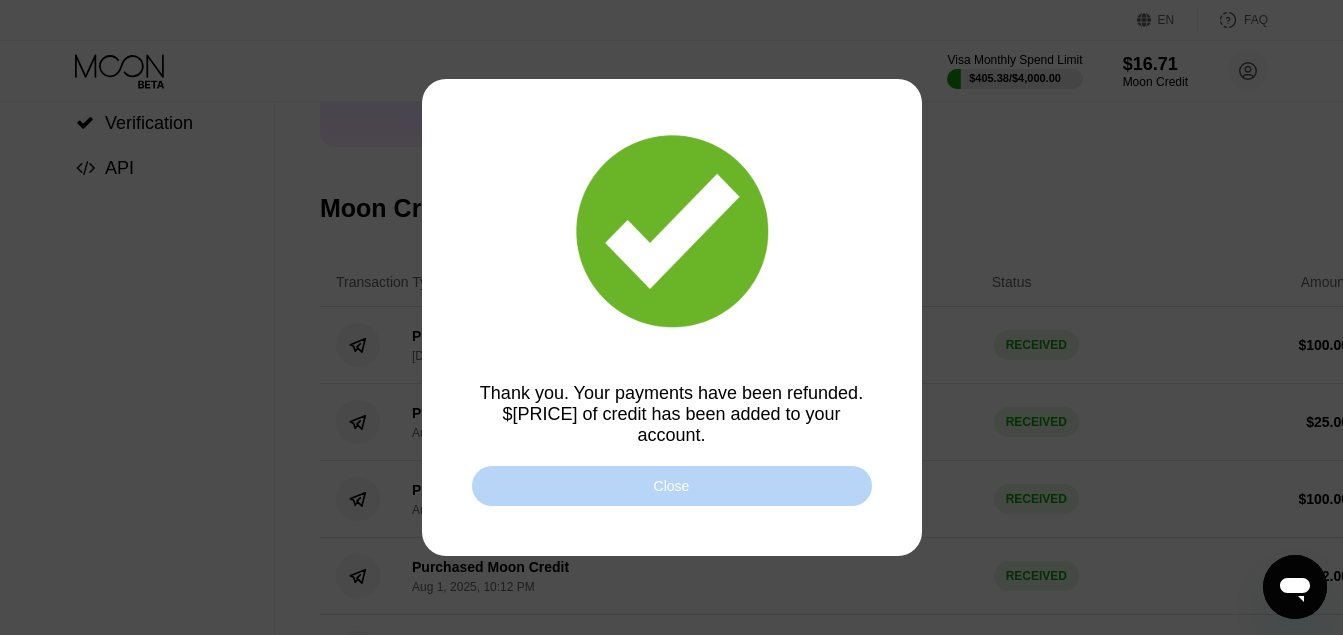 click on "Close" at bounding box center (672, 486) 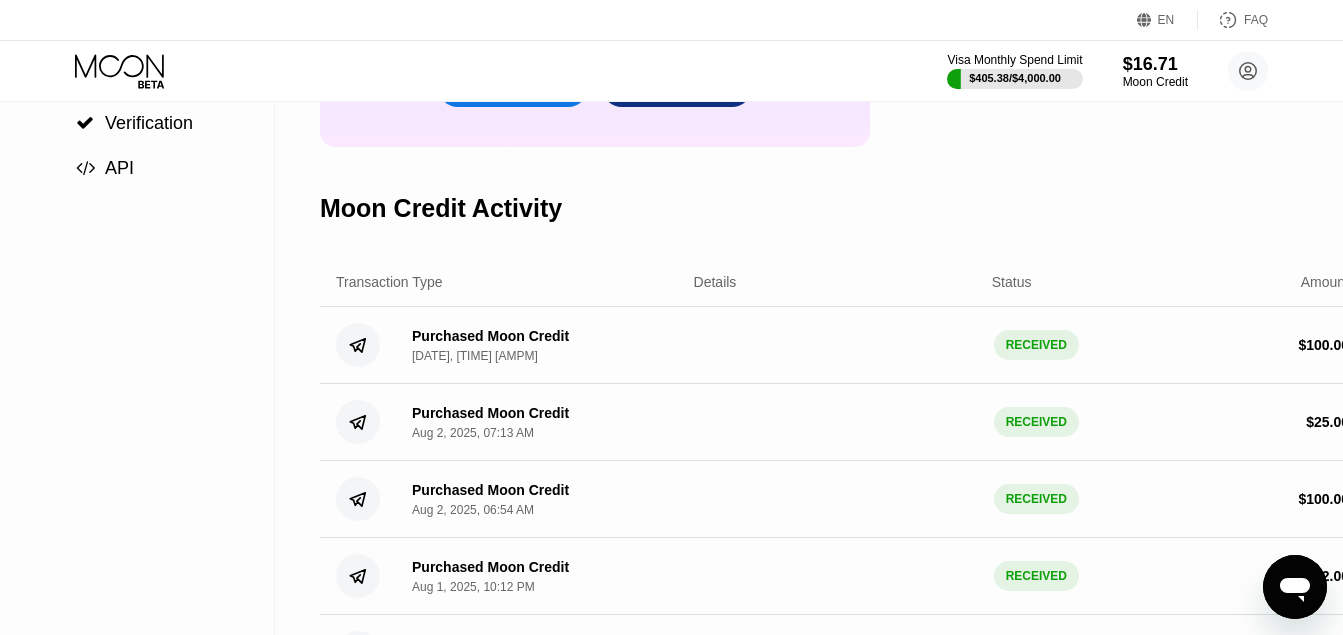 scroll, scrollTop: 18, scrollLeft: 0, axis: vertical 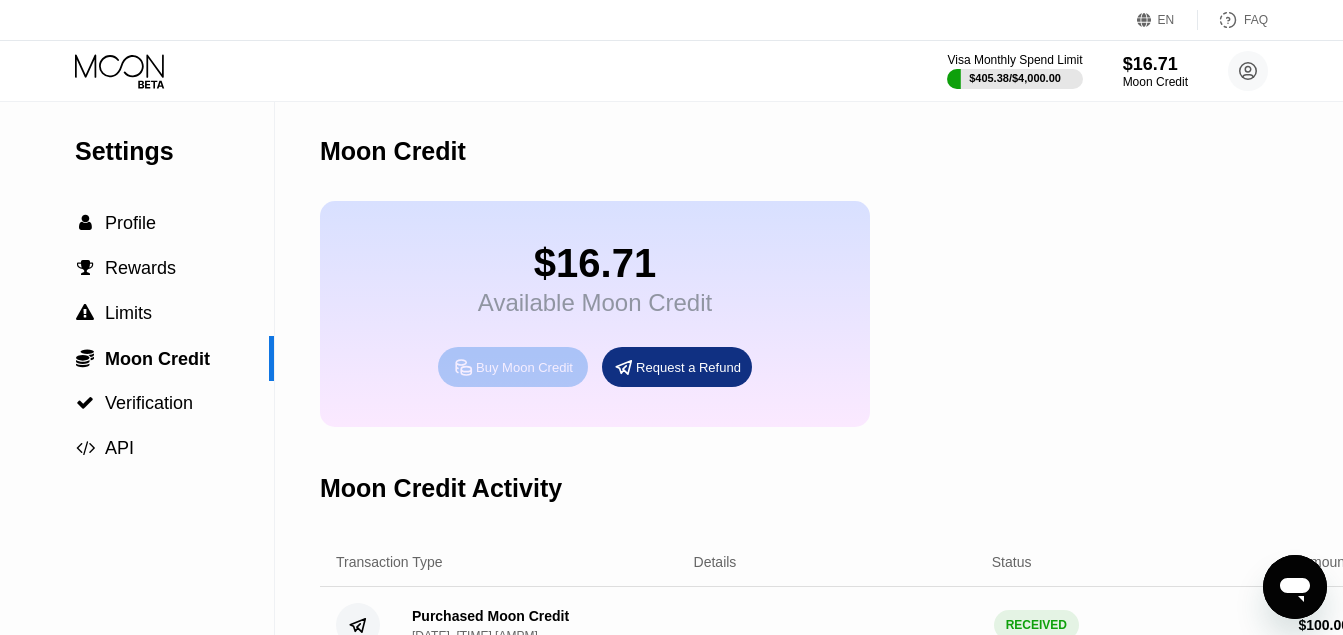 click on "Buy Moon Credit" at bounding box center [524, 367] 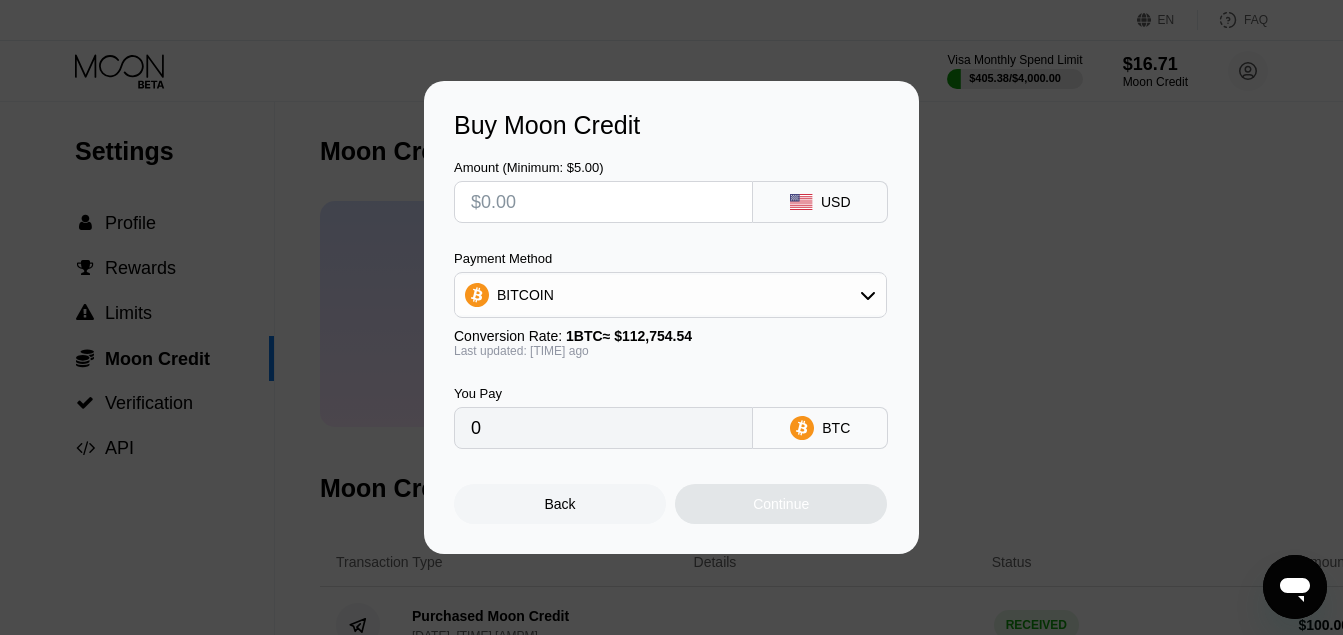 click at bounding box center (603, 202) 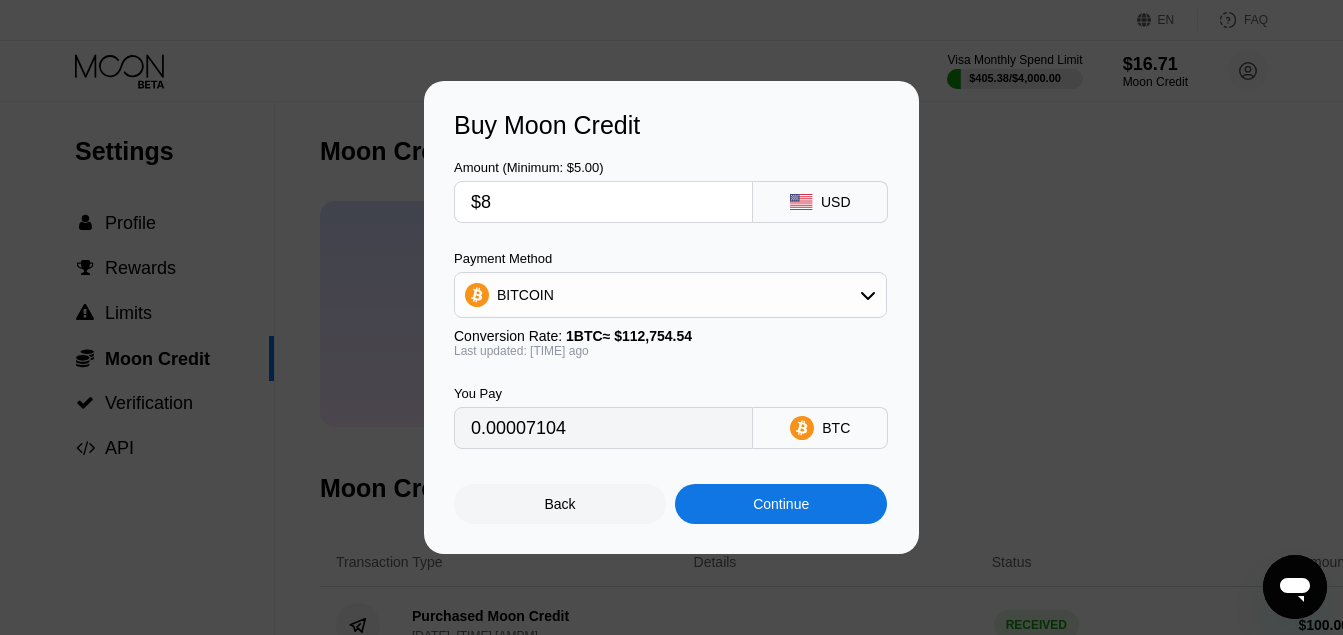 type on "0.00007104" 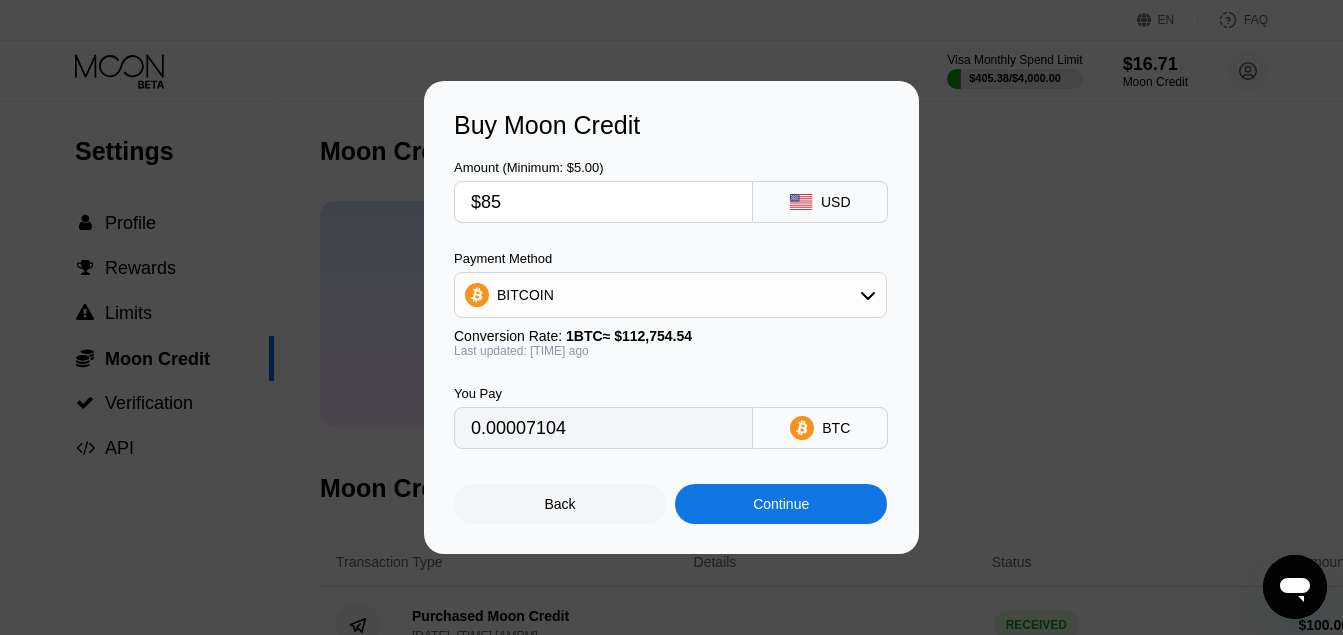 type on "0.00075479" 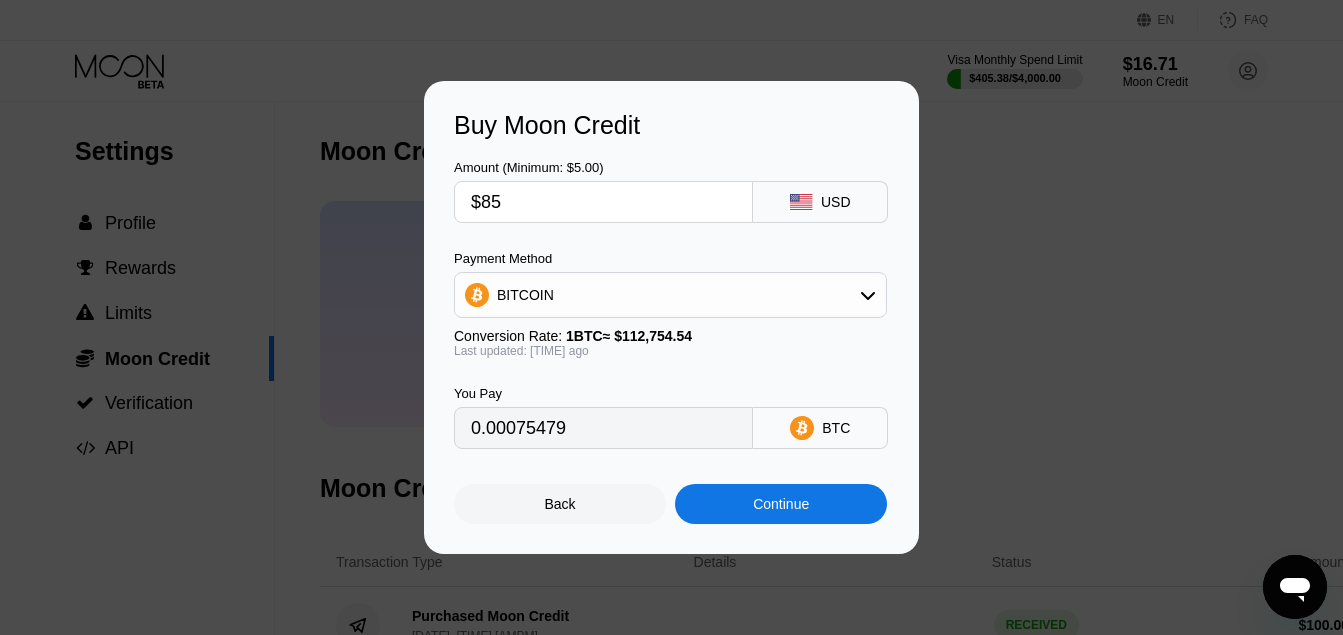 type on "$85" 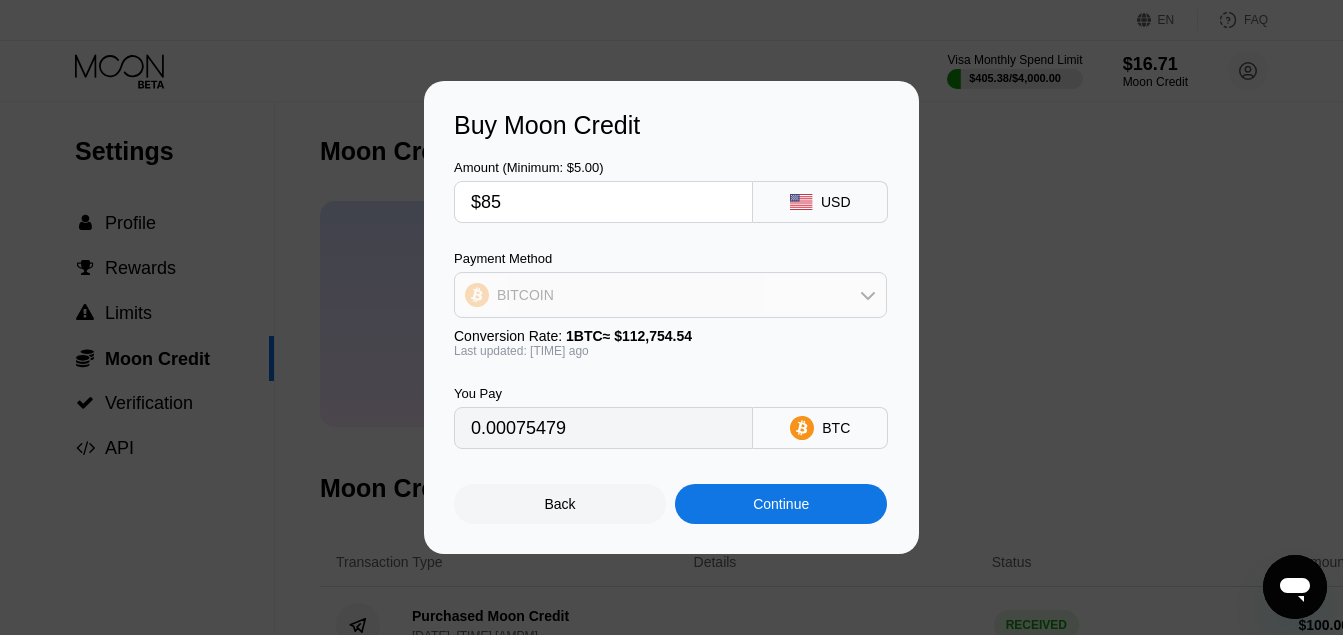click on "BITCOIN" at bounding box center [670, 295] 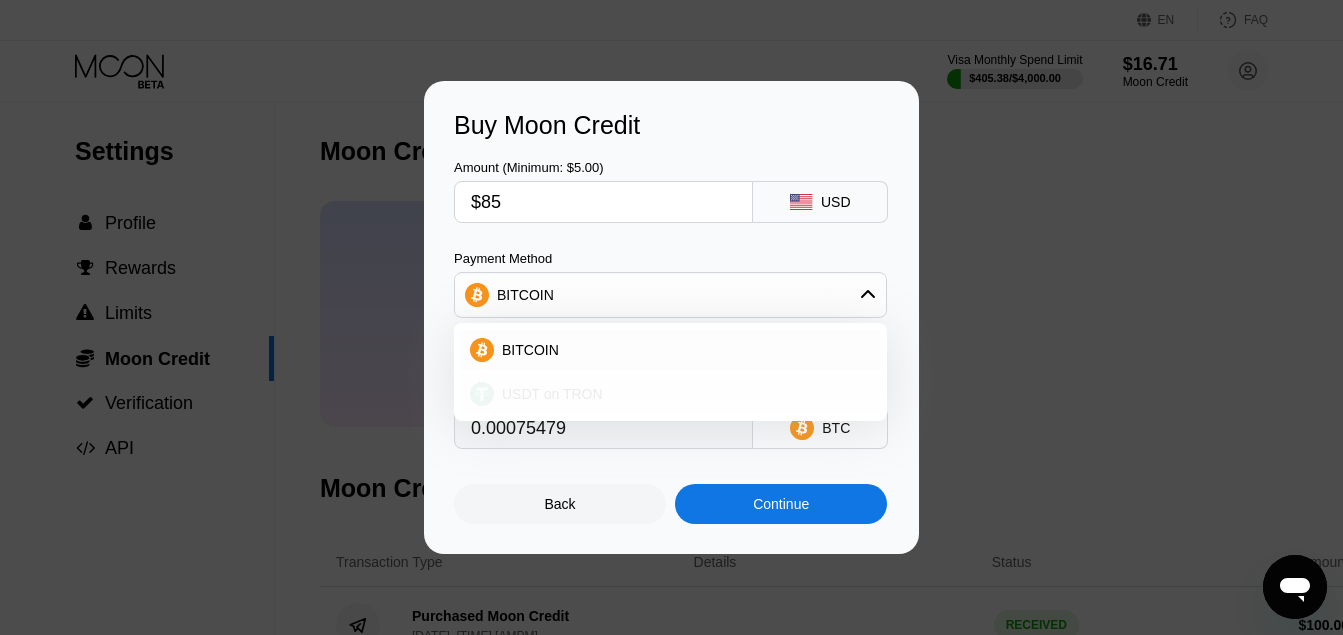 click on "USDT on TRON" at bounding box center (682, 394) 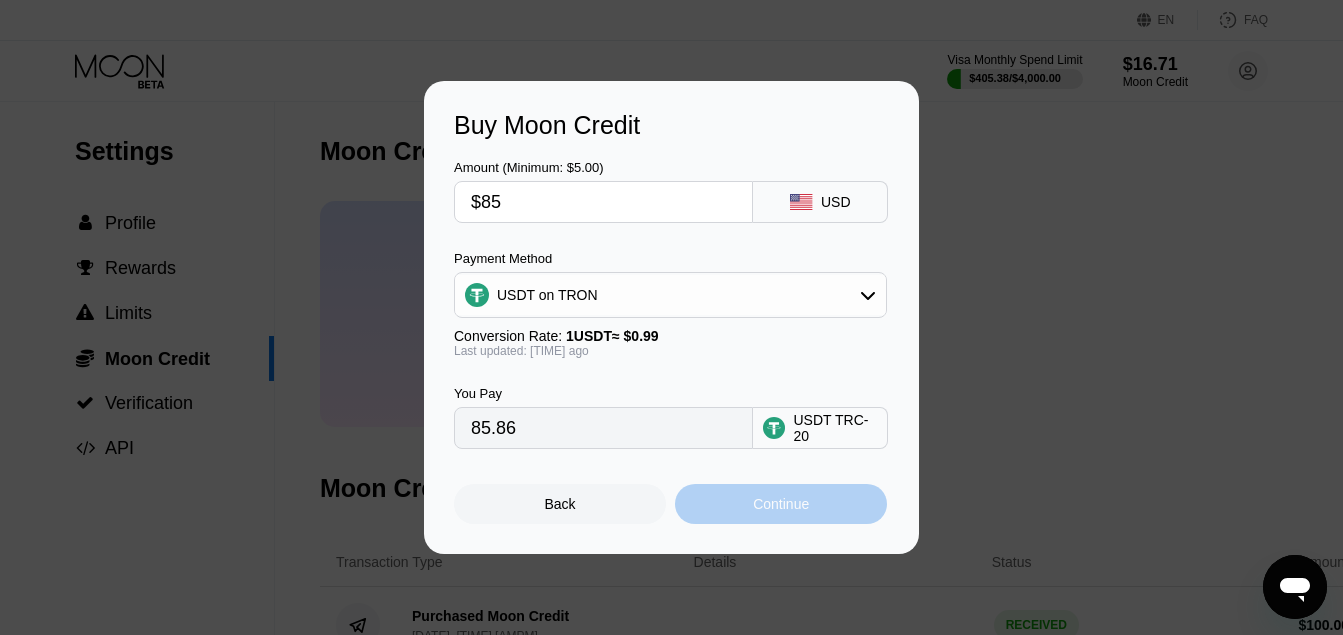 click on "Continue" at bounding box center [781, 504] 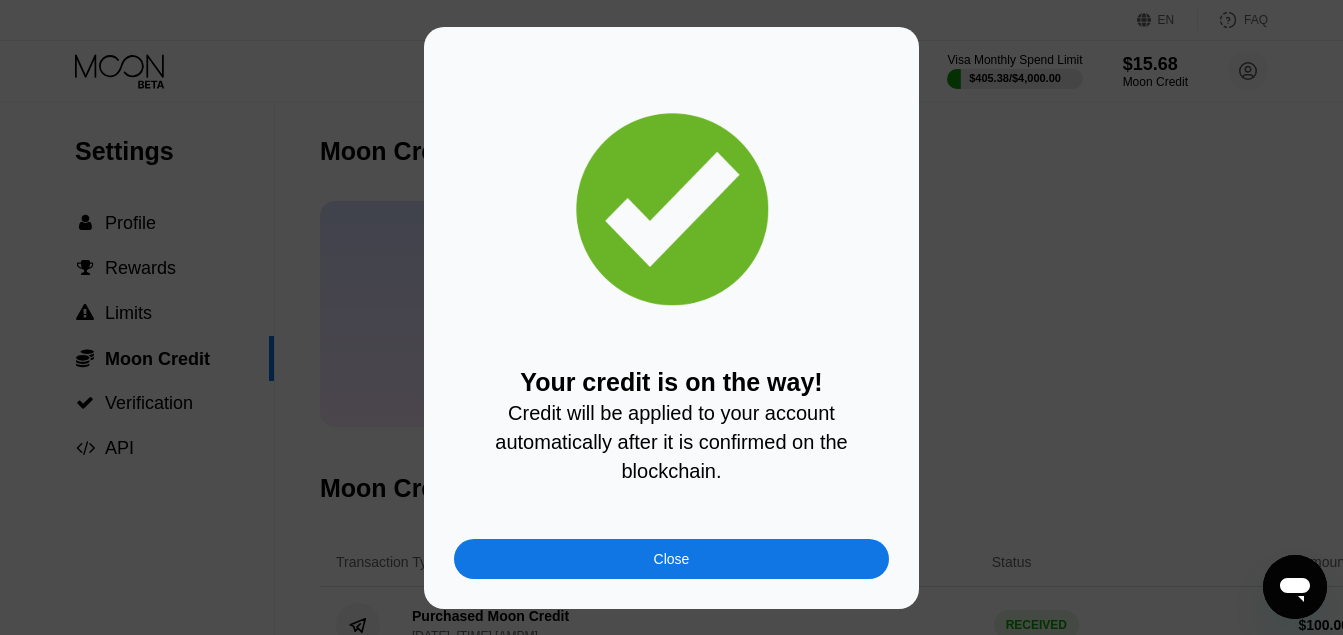 click on "Your credit is on the way! Credit will be applied to your account automatically after it is confirmed on the blockchain. Close" at bounding box center [671, 318] 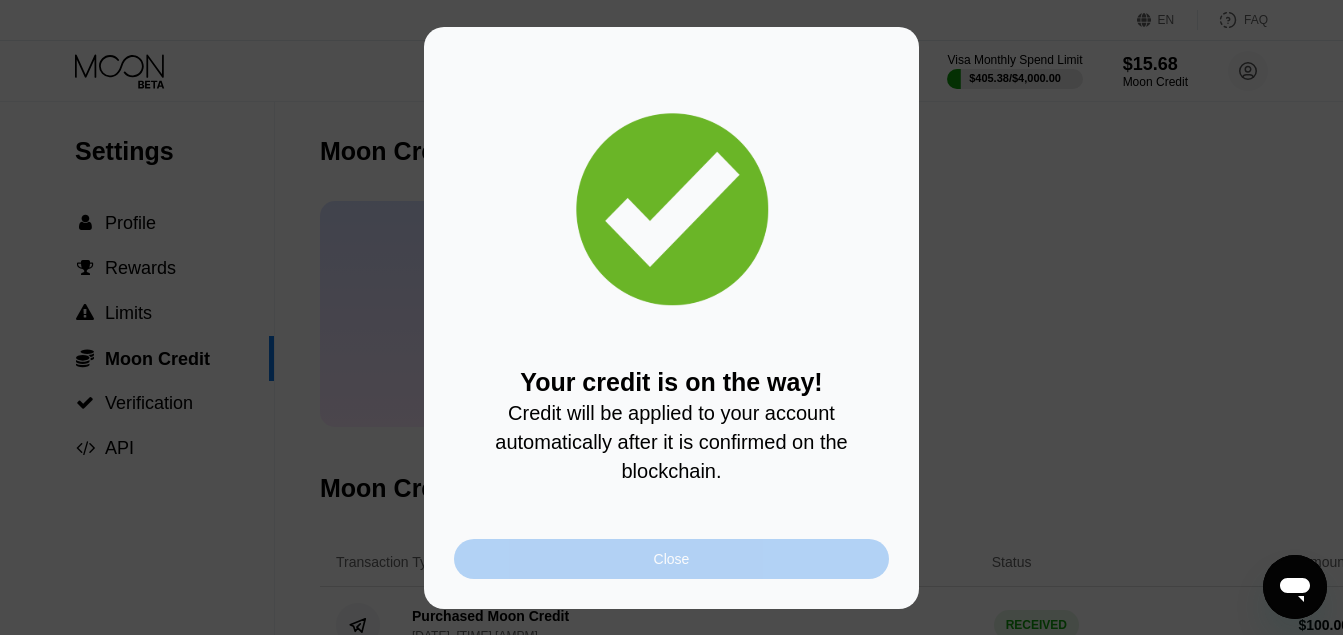 click on "Close" at bounding box center (671, 559) 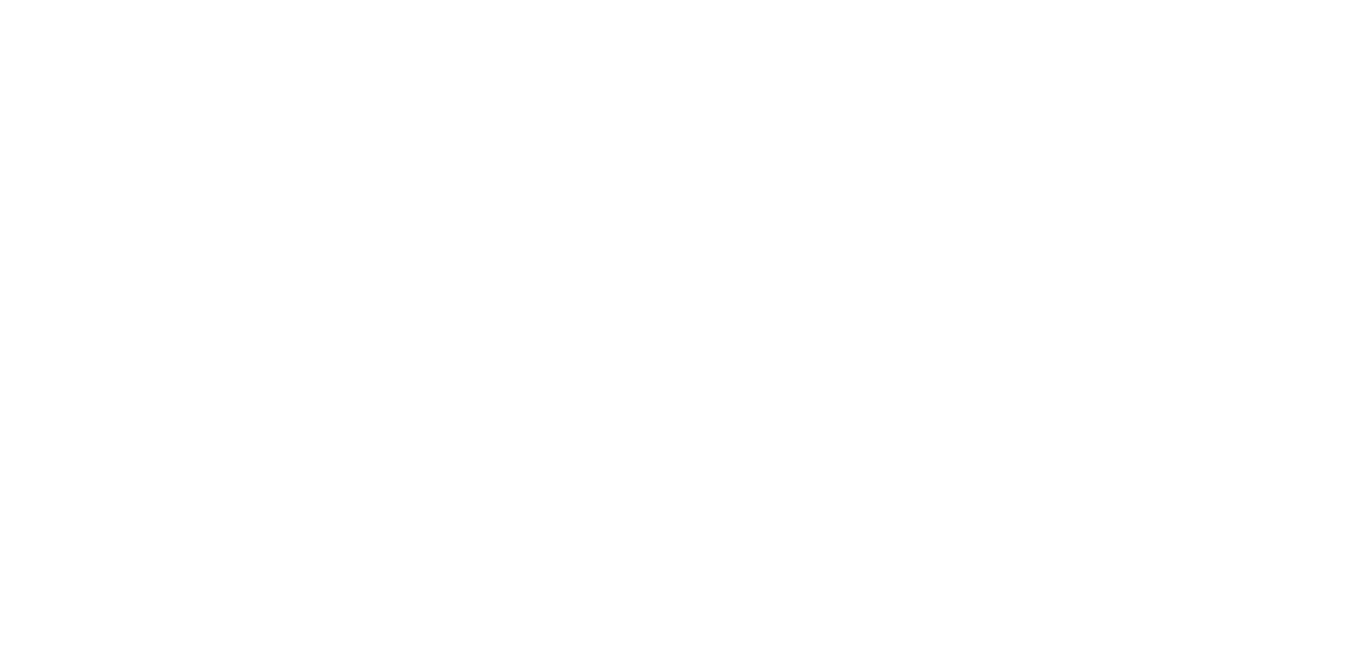 scroll, scrollTop: 0, scrollLeft: 0, axis: both 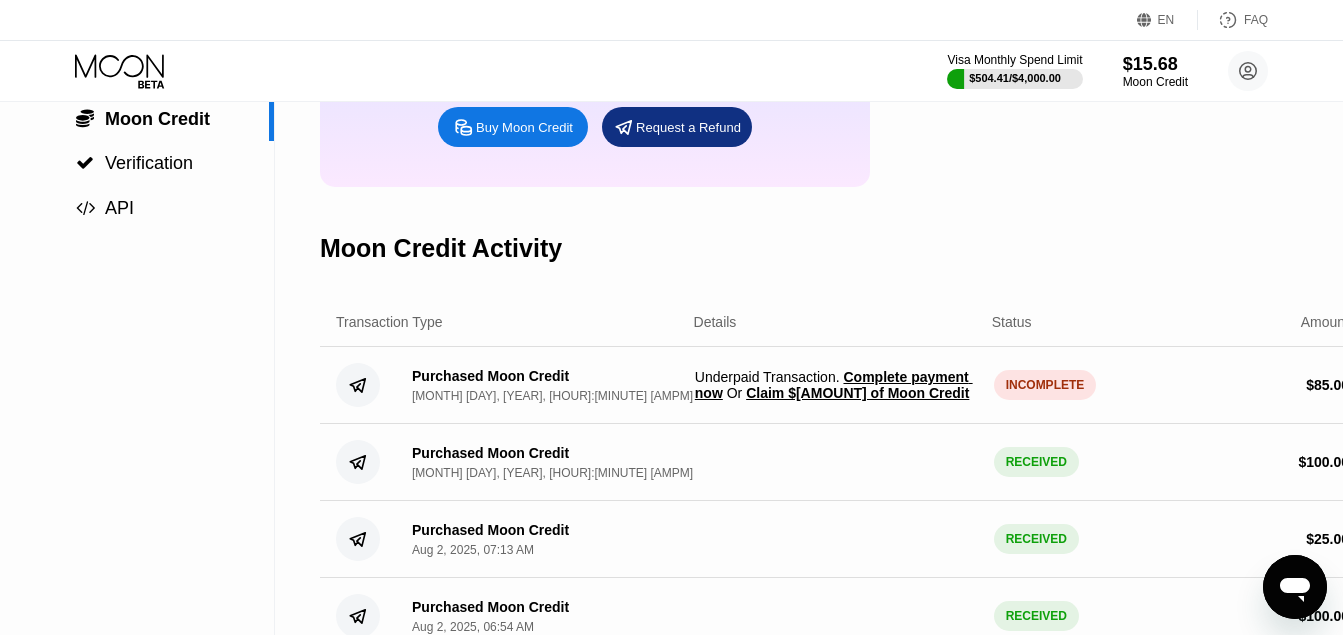 click on "Claim $84.15 of Moon Credit" at bounding box center (857, 393) 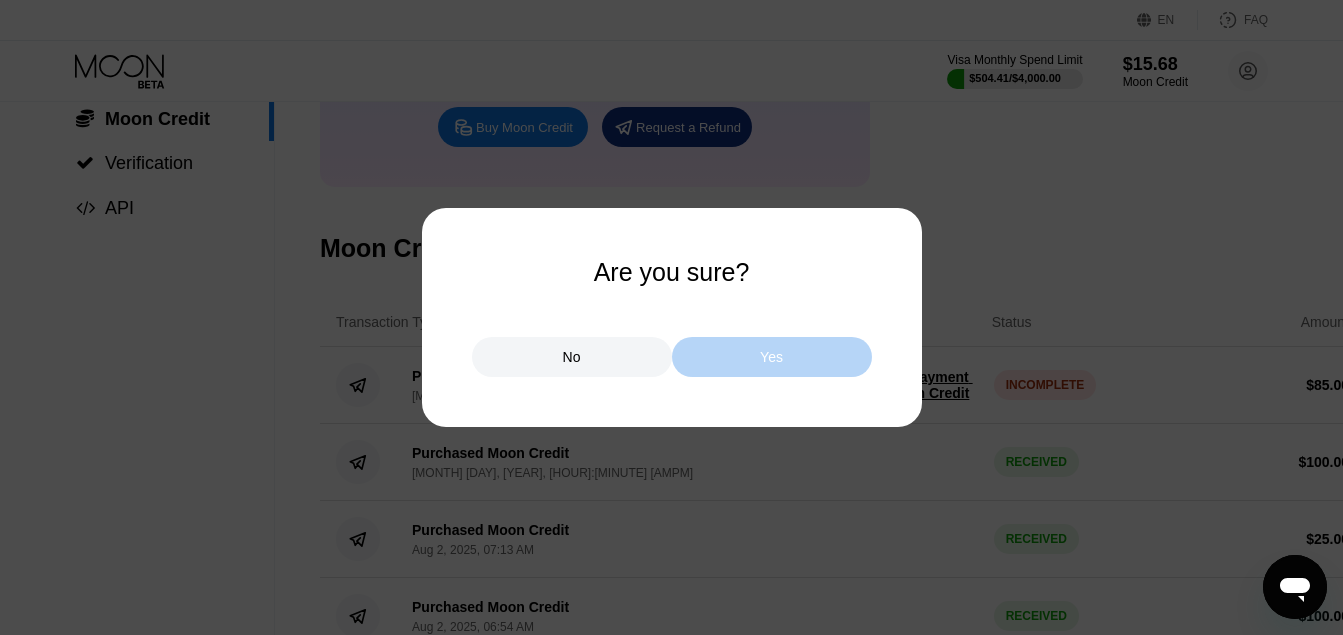click on "Yes" at bounding box center [772, 357] 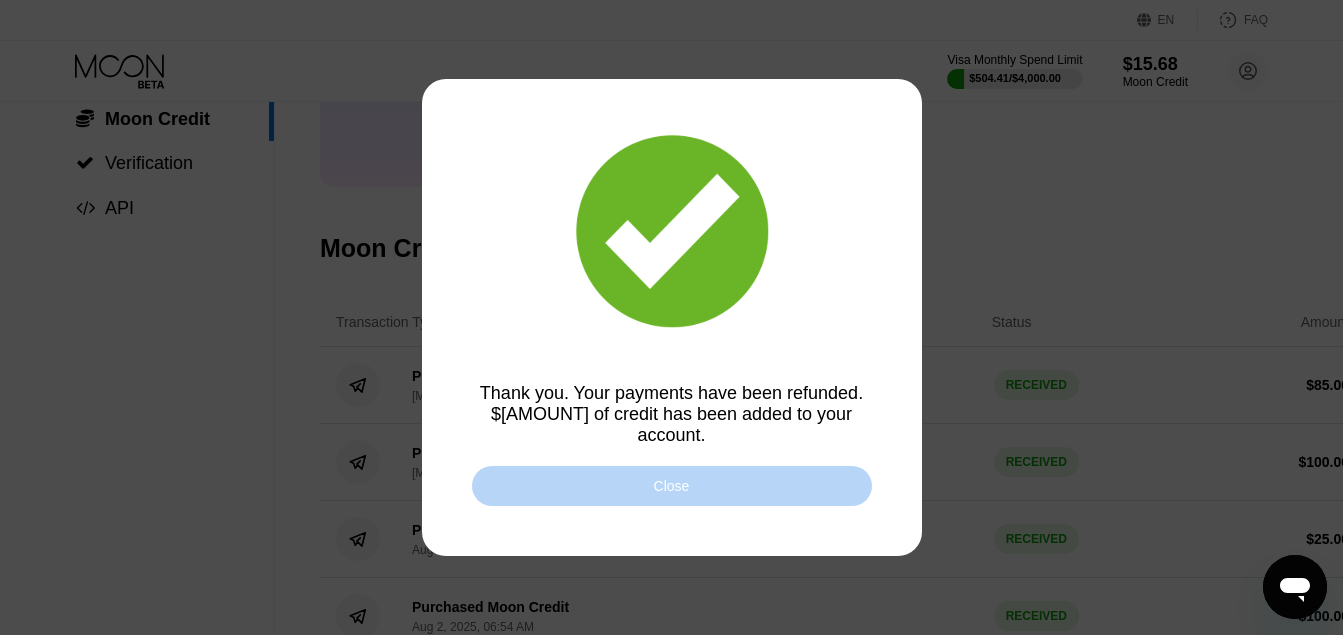 click on "Close" at bounding box center [672, 486] 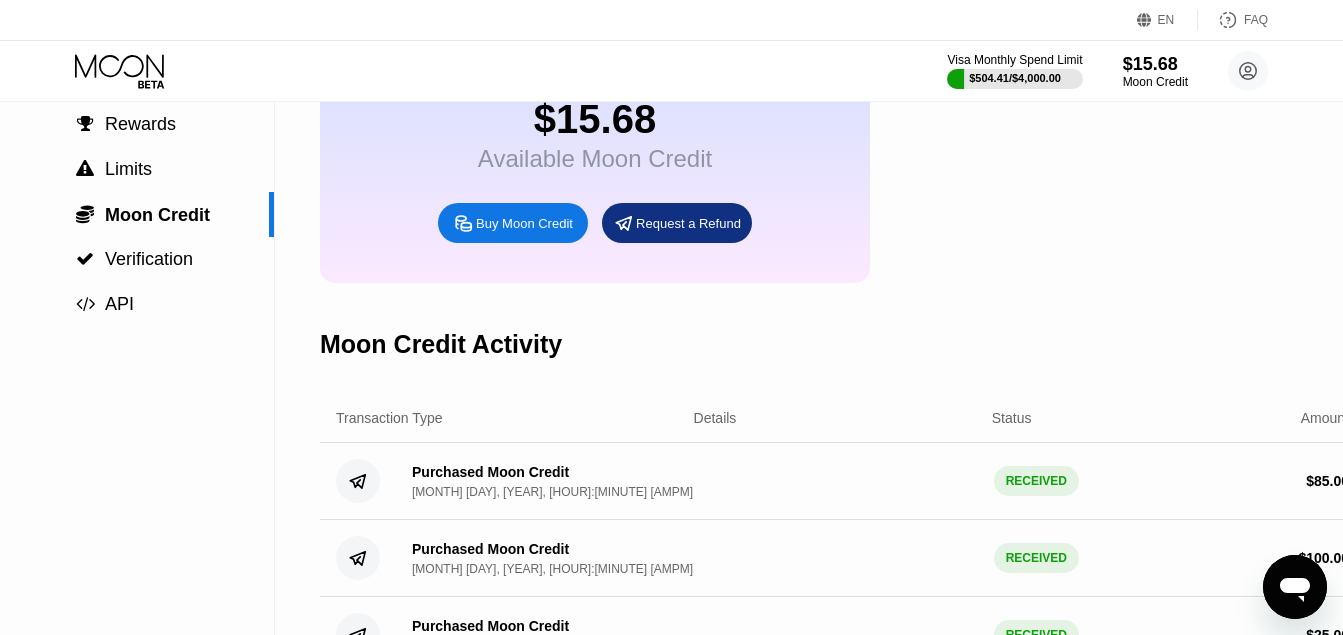 scroll, scrollTop: 120, scrollLeft: 0, axis: vertical 